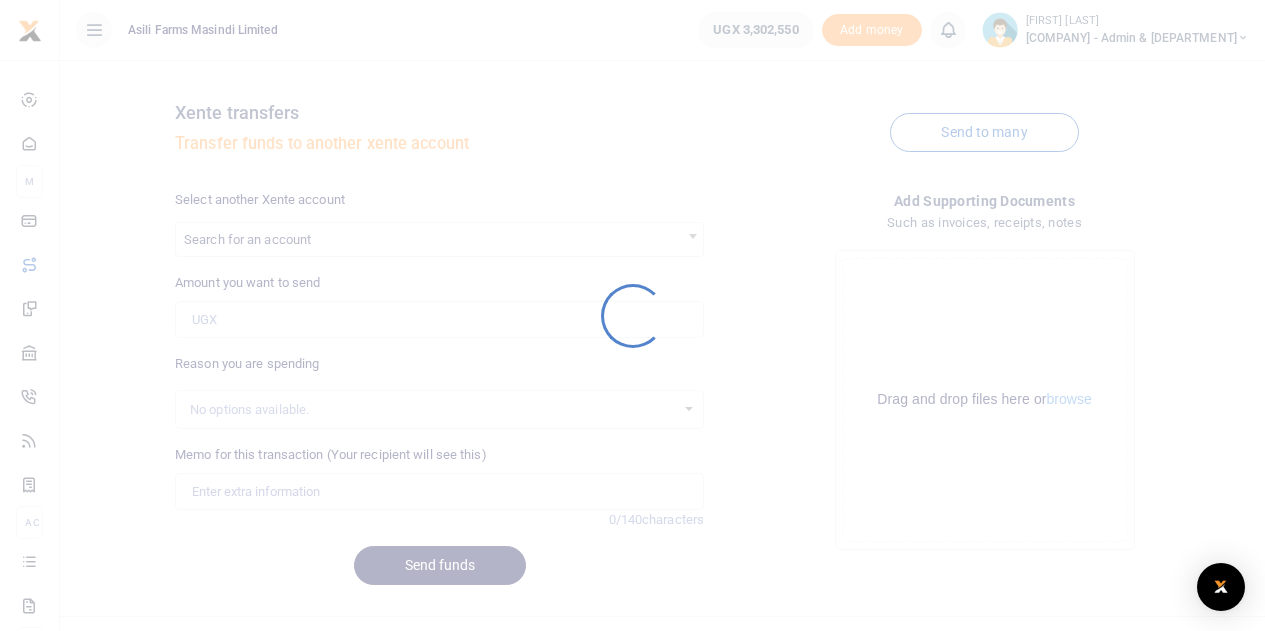 scroll, scrollTop: 0, scrollLeft: 0, axis: both 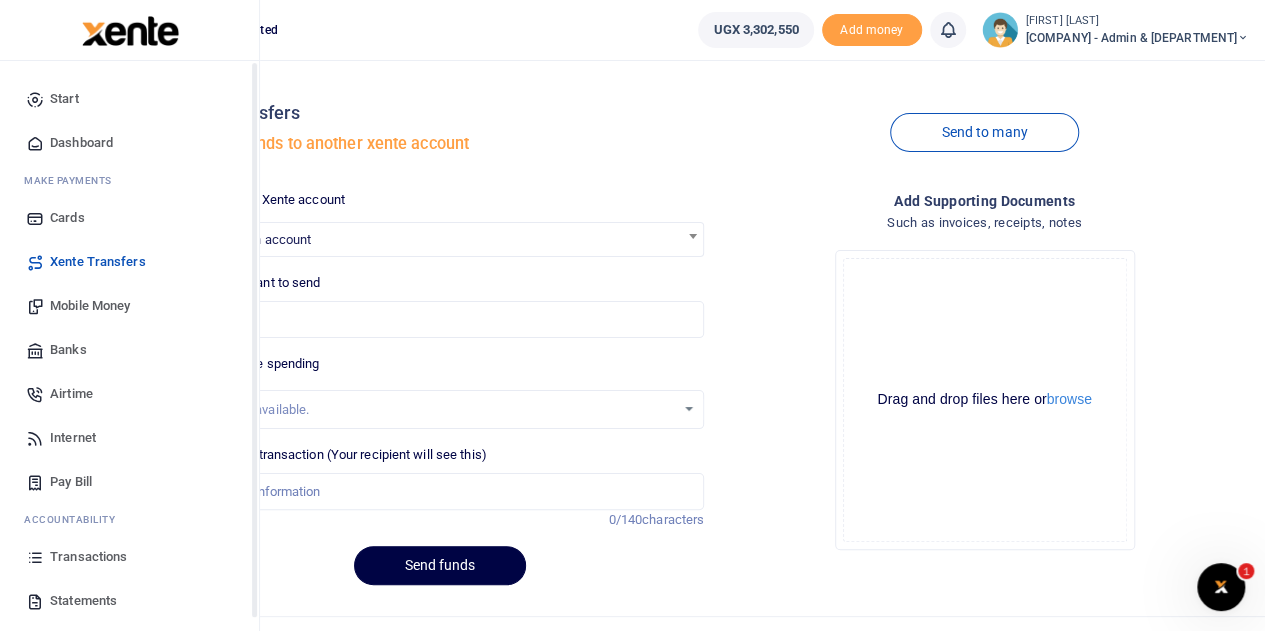 click on "Transactions" at bounding box center [88, 557] 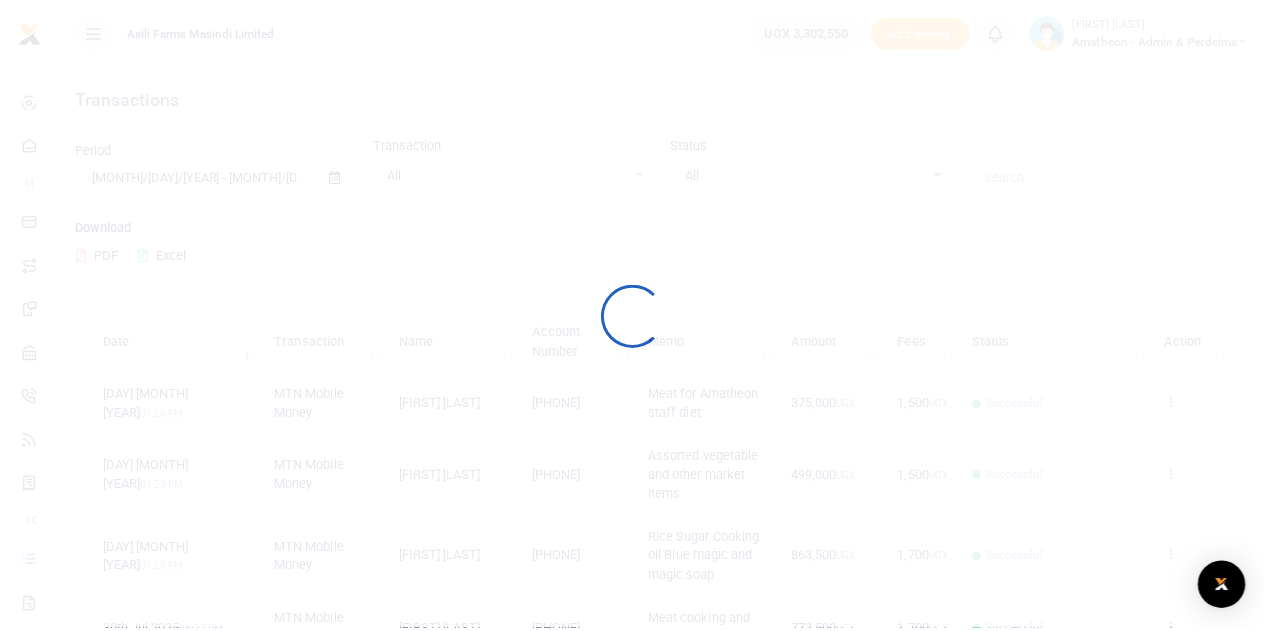 scroll, scrollTop: 0, scrollLeft: 0, axis: both 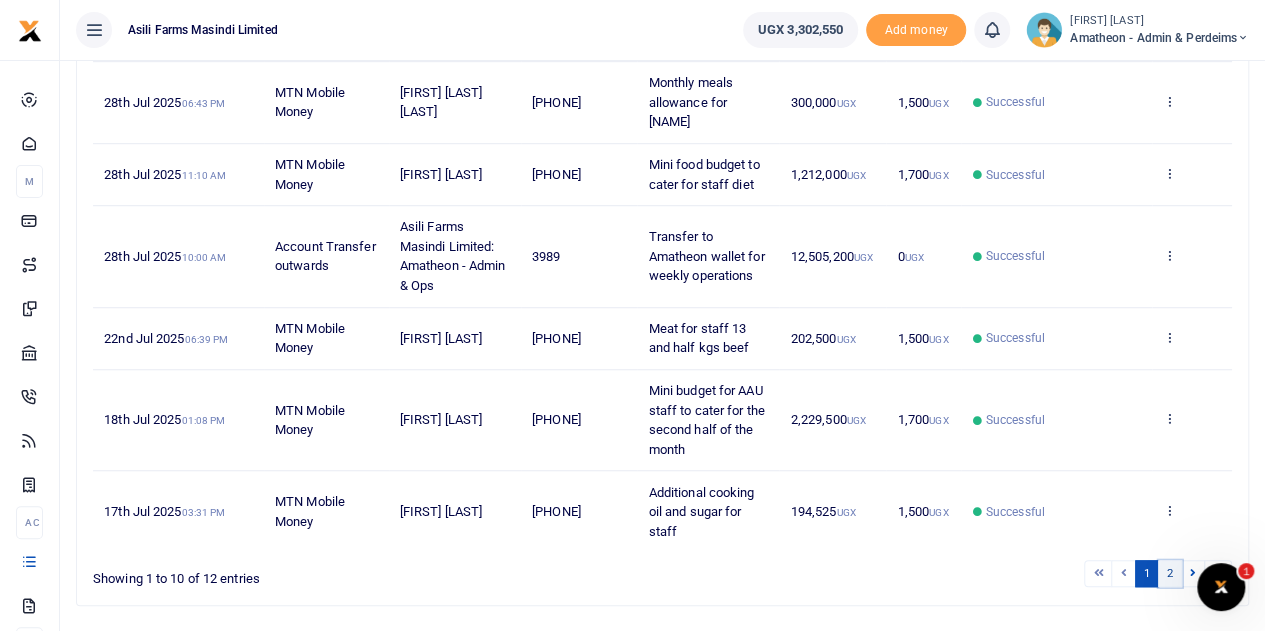 click on "2" at bounding box center [1170, 573] 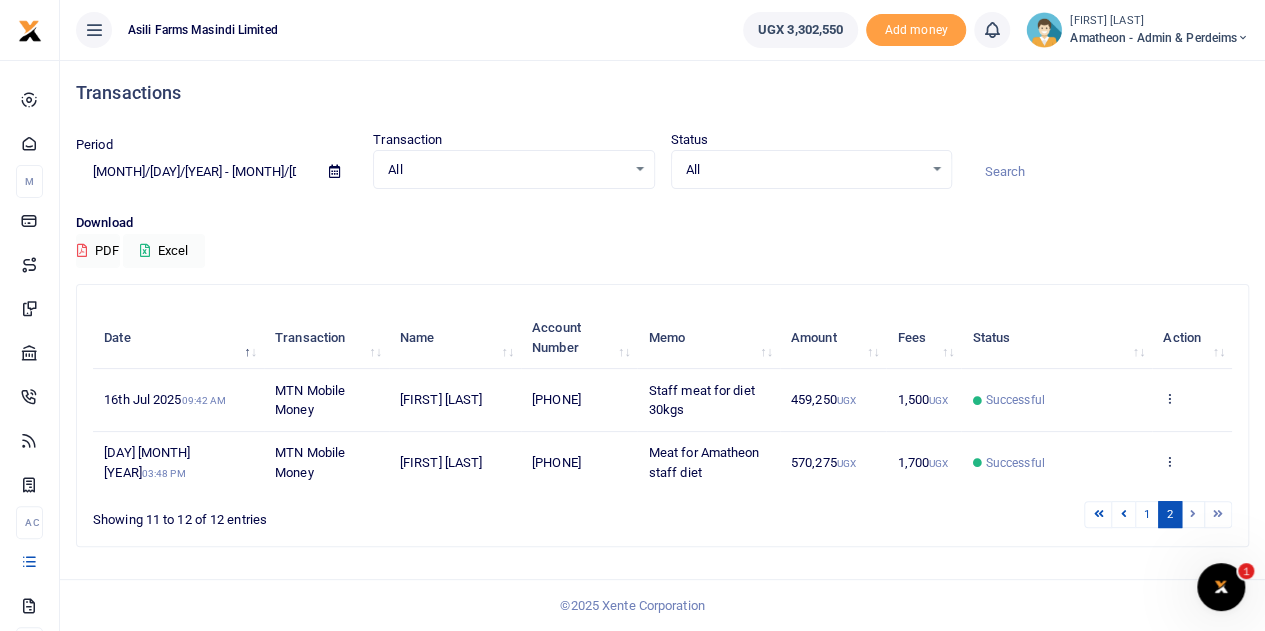 scroll, scrollTop: 0, scrollLeft: 0, axis: both 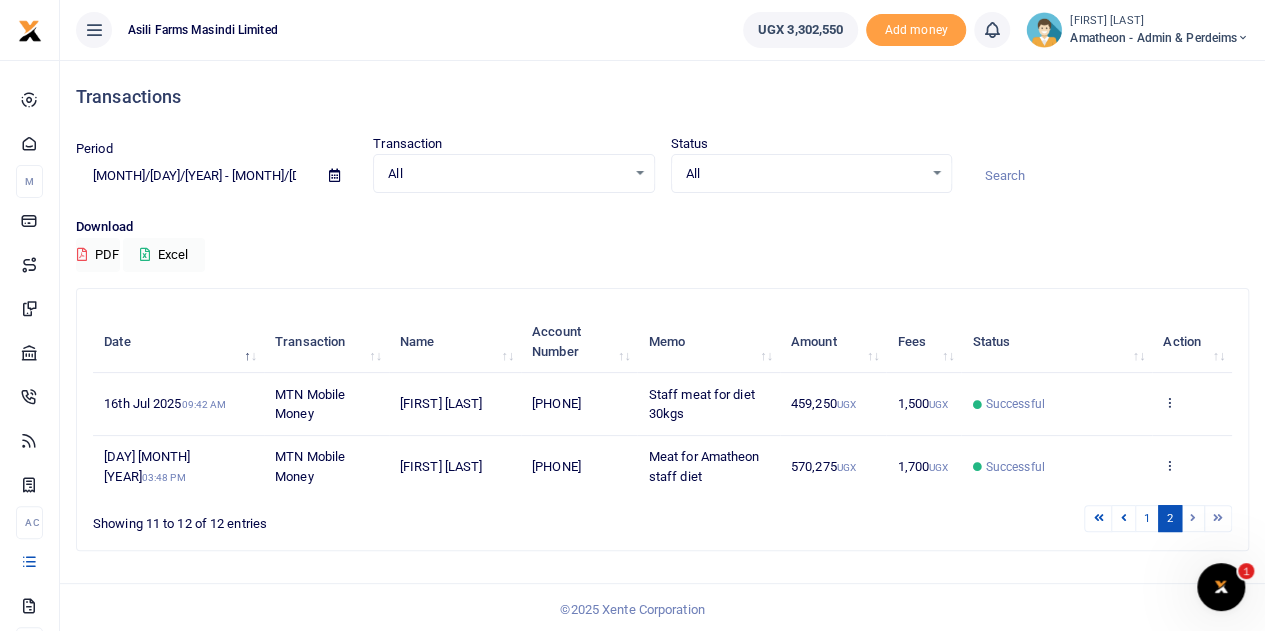 click on "2" at bounding box center [1170, 518] 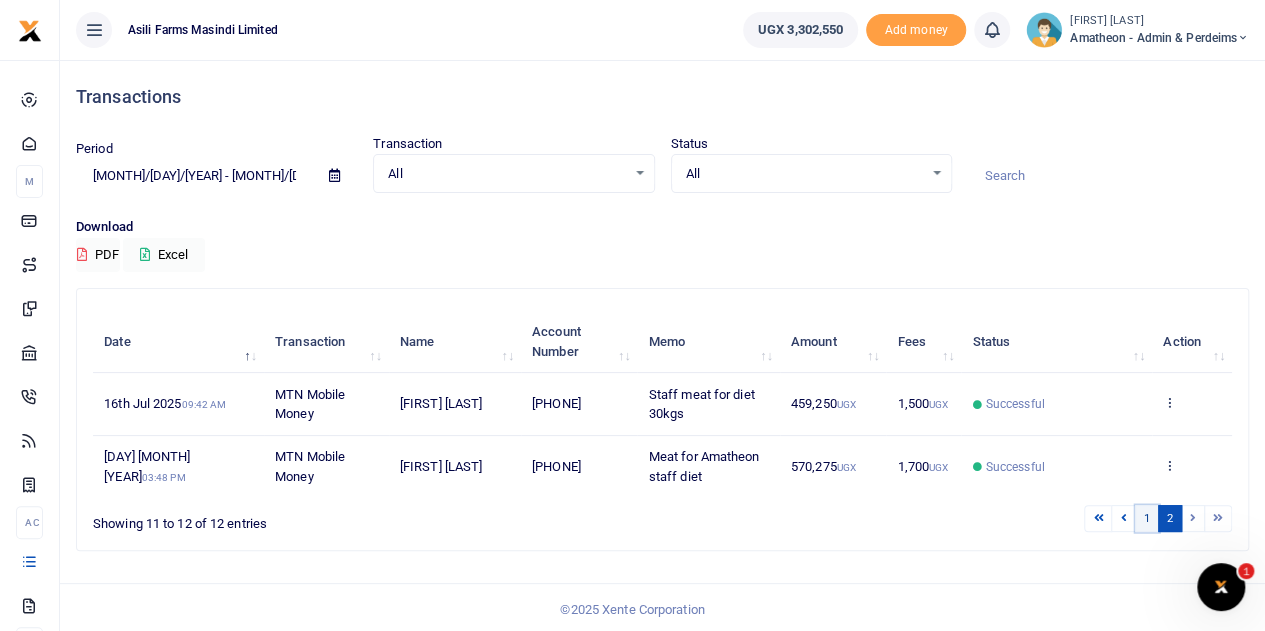 click on "1" at bounding box center (1147, 518) 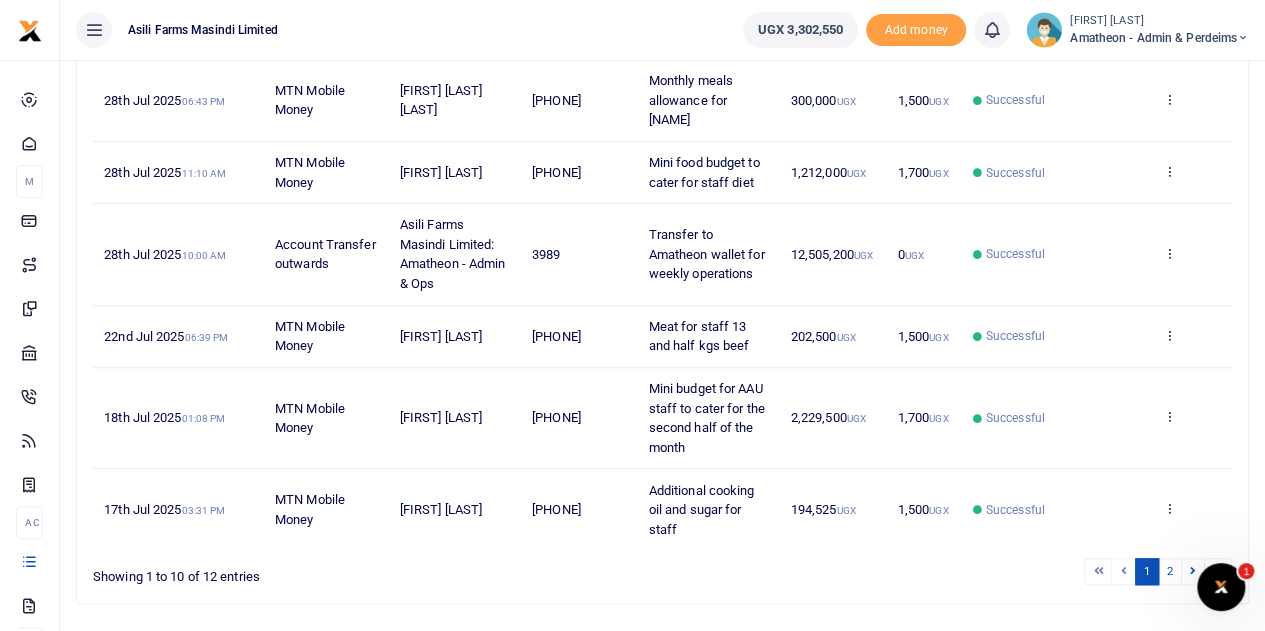 scroll, scrollTop: 634, scrollLeft: 0, axis: vertical 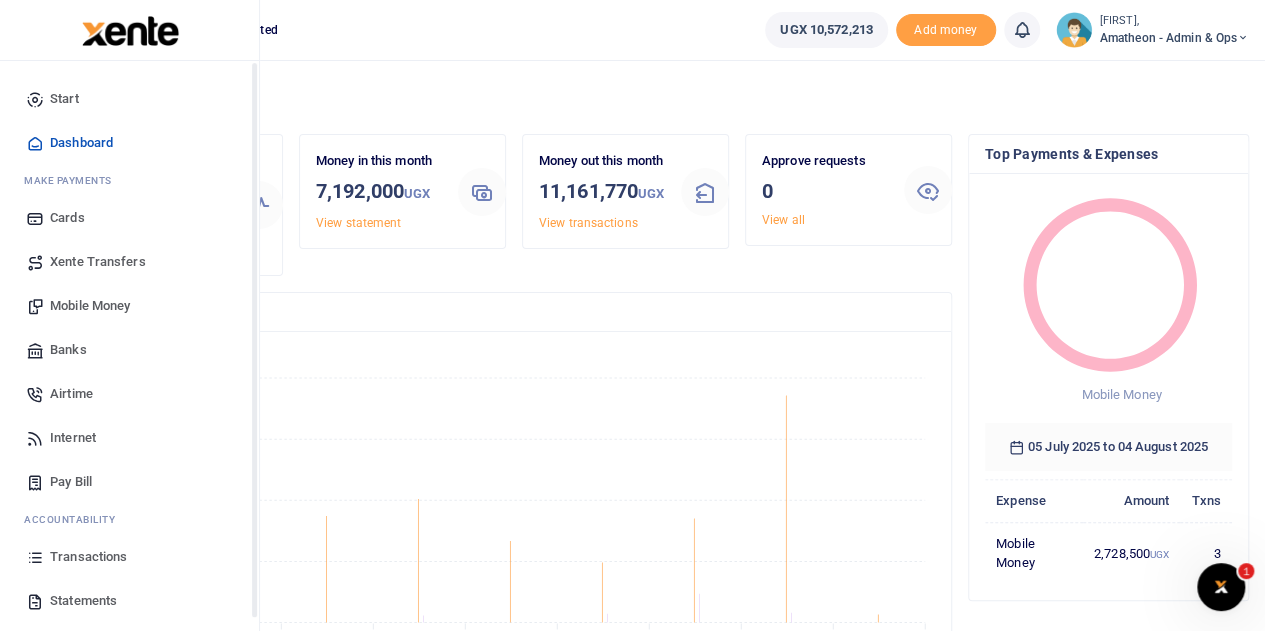 click on "Transactions" at bounding box center [88, 557] 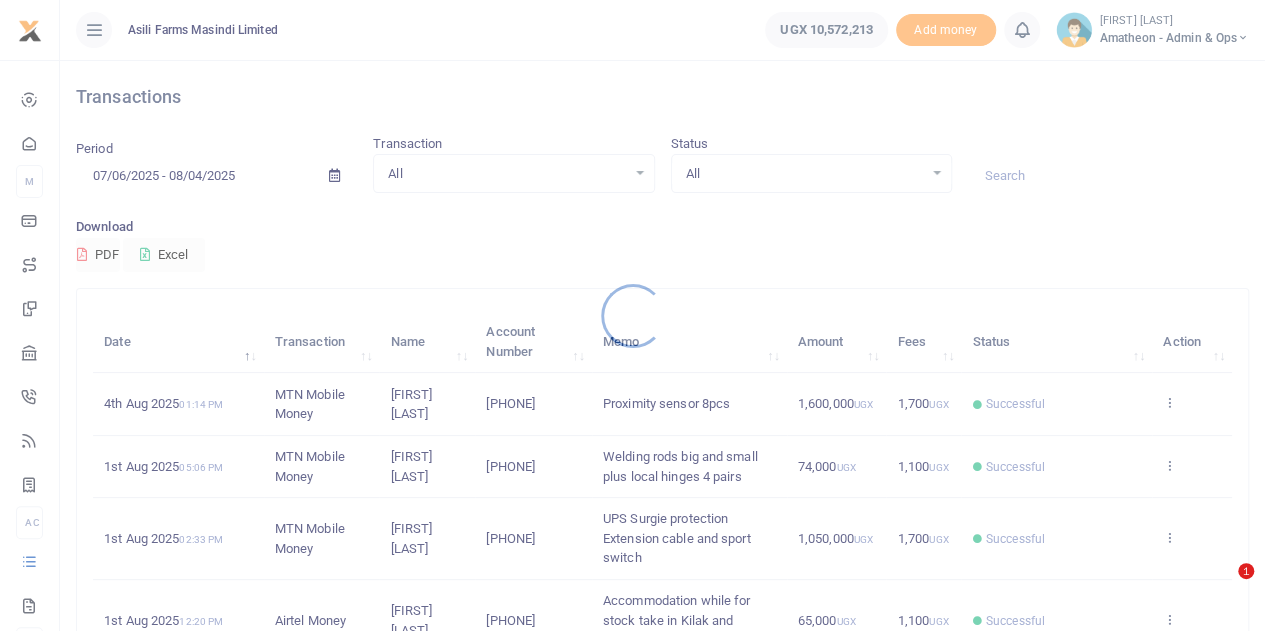 scroll, scrollTop: 100, scrollLeft: 0, axis: vertical 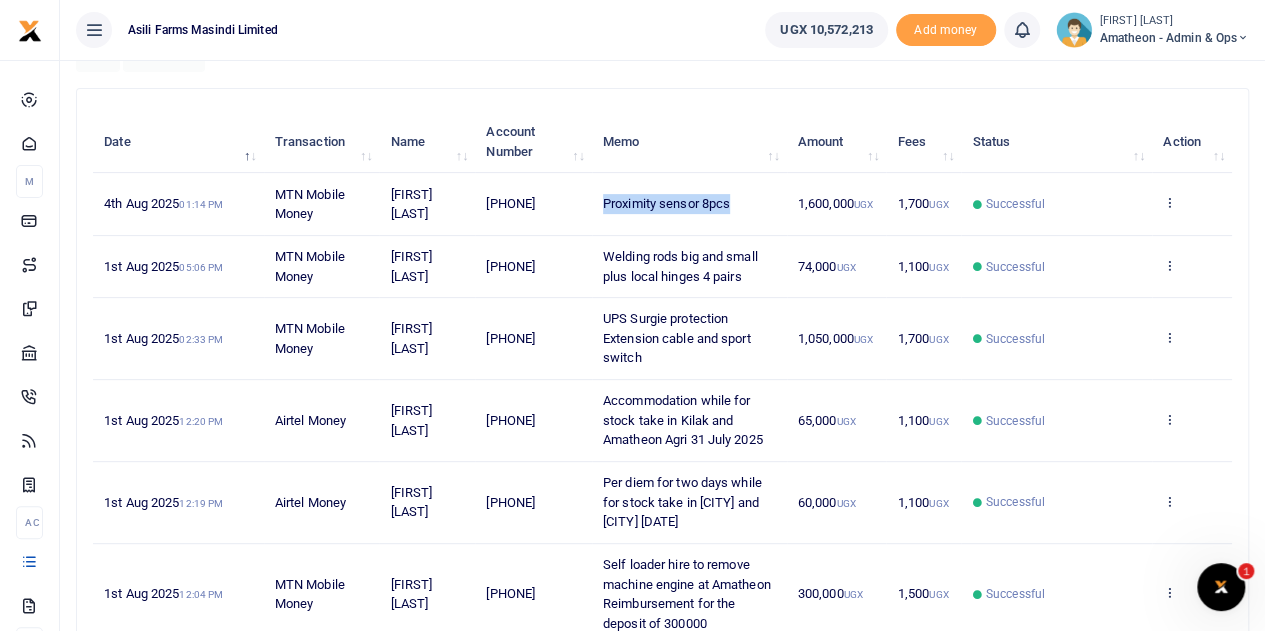 drag, startPoint x: 732, startPoint y: 203, endPoint x: 603, endPoint y: 213, distance: 129.38702 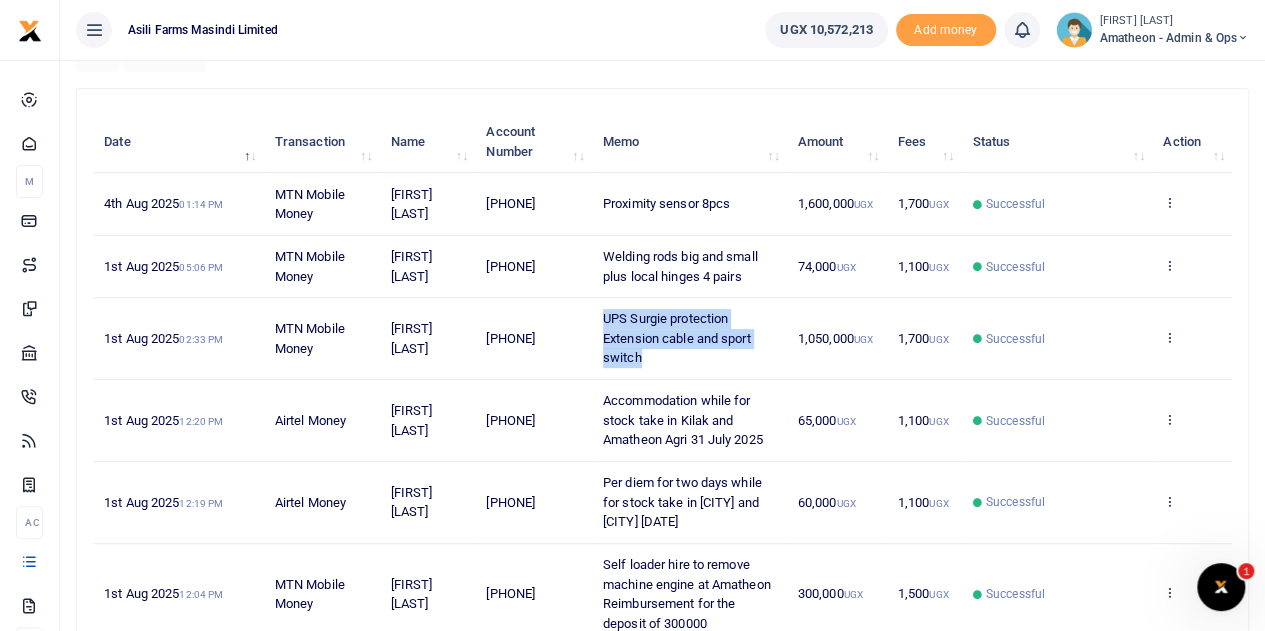 drag, startPoint x: 605, startPoint y: 313, endPoint x: 699, endPoint y: 351, distance: 101.390335 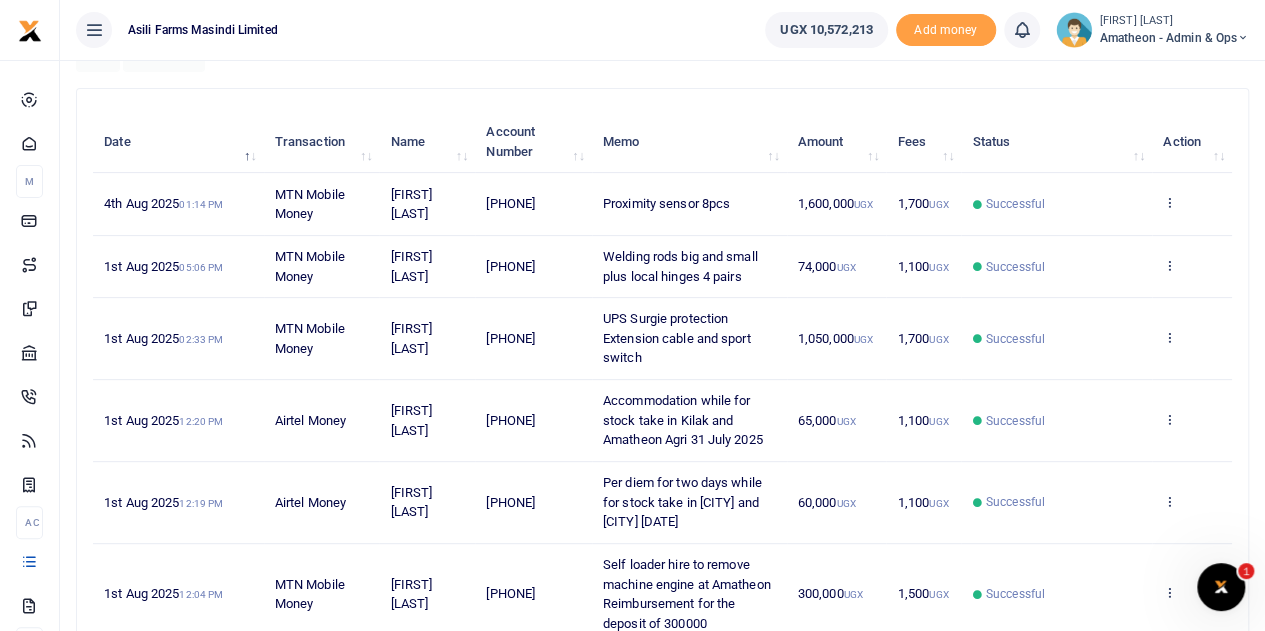 click on "1,050,000 UGX" at bounding box center (835, 338) 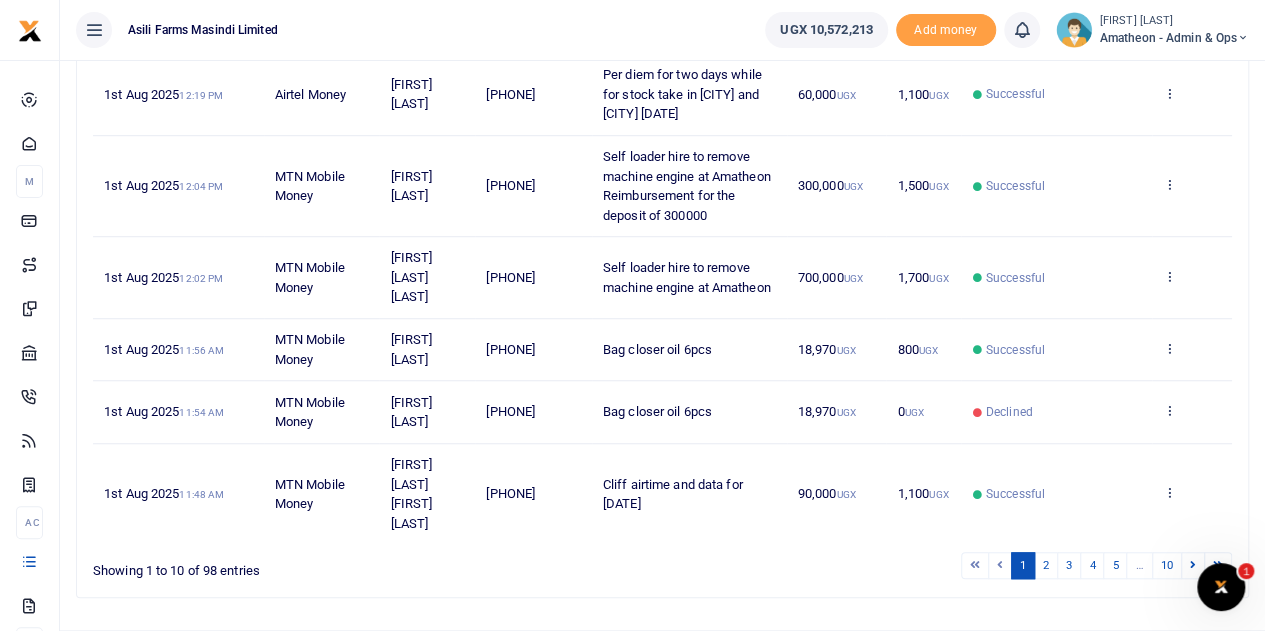 scroll, scrollTop: 614, scrollLeft: 0, axis: vertical 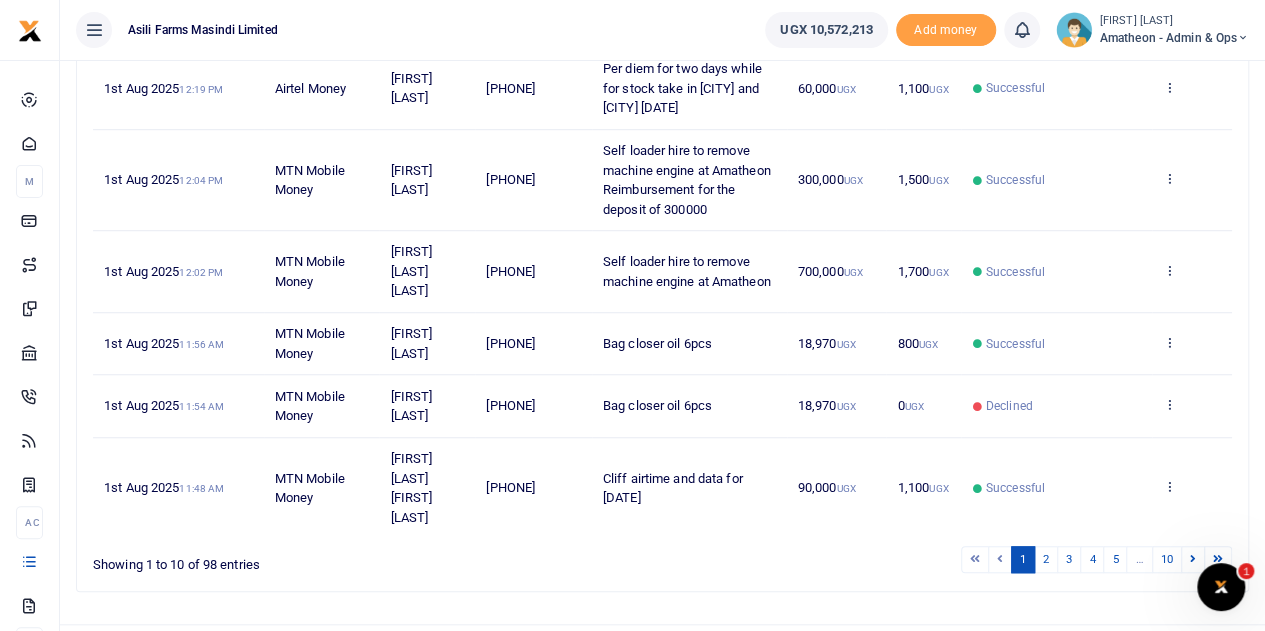 drag, startPoint x: 607, startPoint y: 443, endPoint x: 713, endPoint y: 465, distance: 108.25895 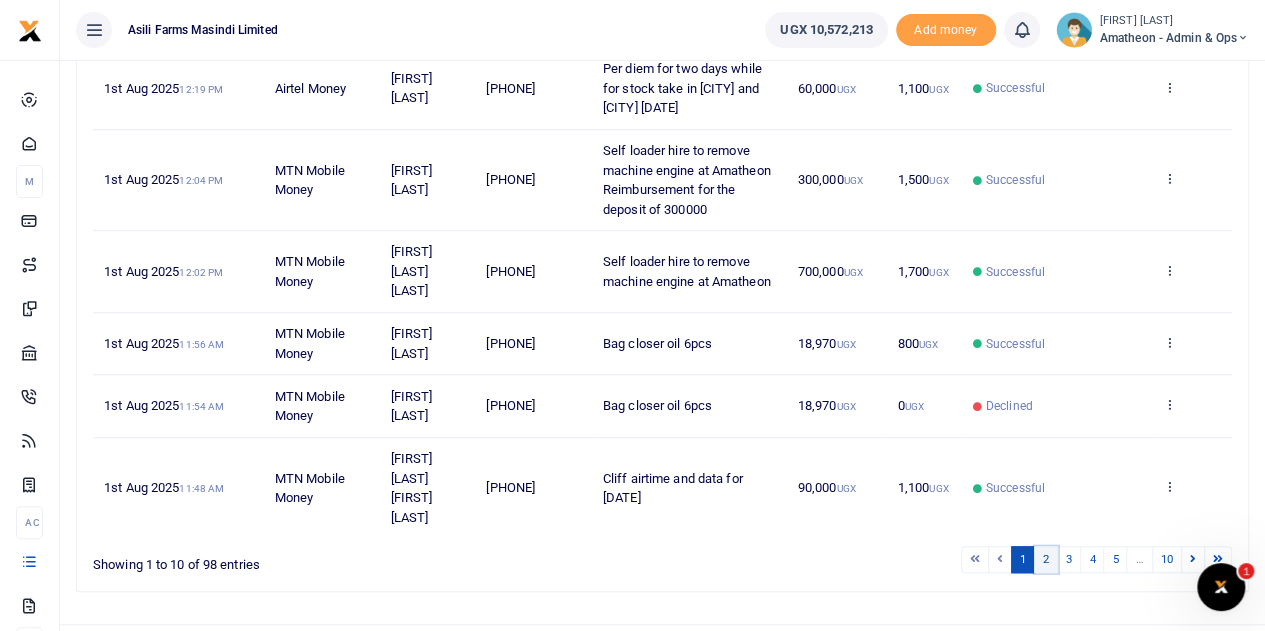 click on "2" at bounding box center (1046, 559) 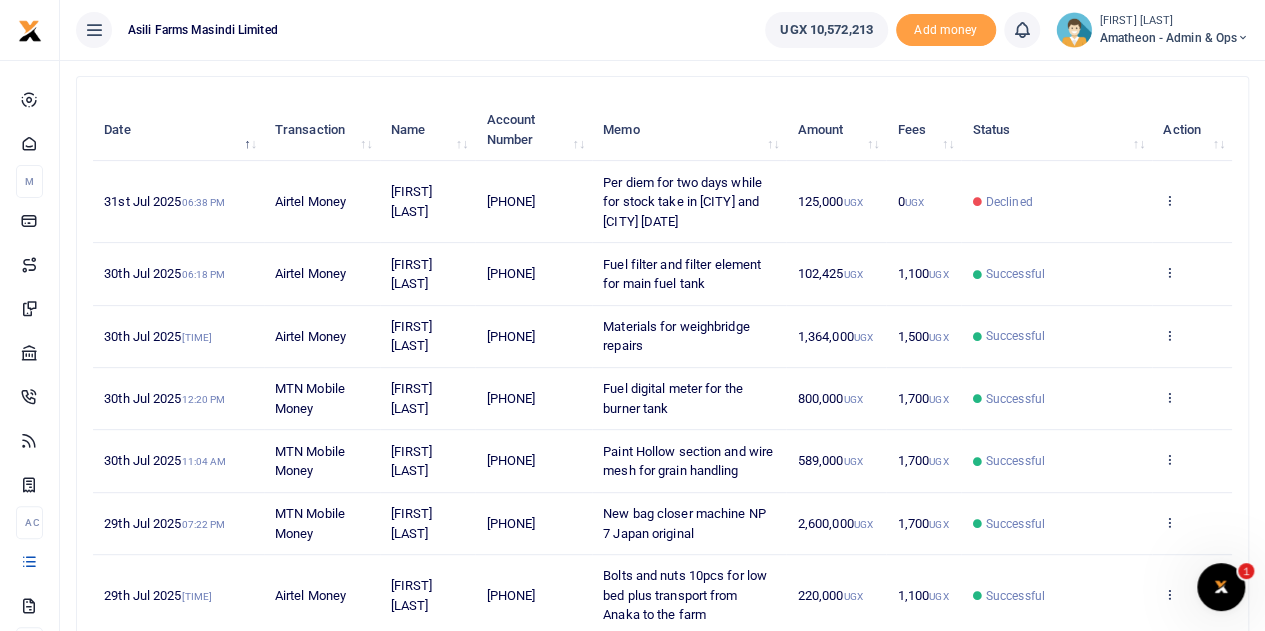 scroll, scrollTop: 300, scrollLeft: 0, axis: vertical 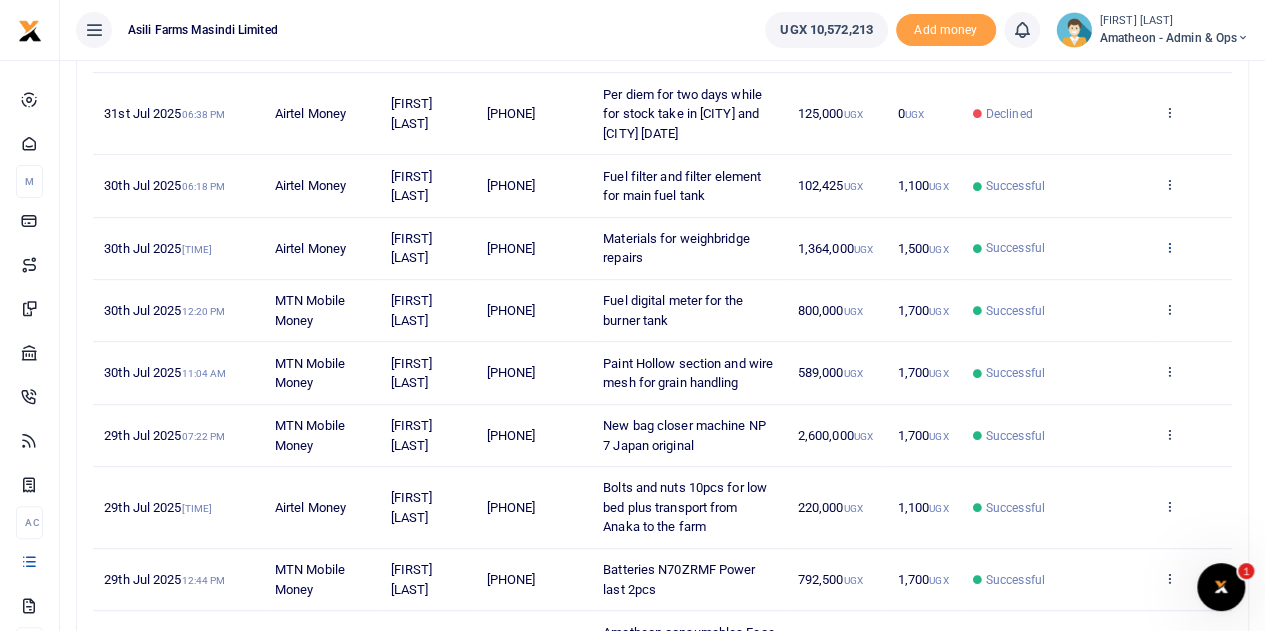 click at bounding box center [1169, 247] 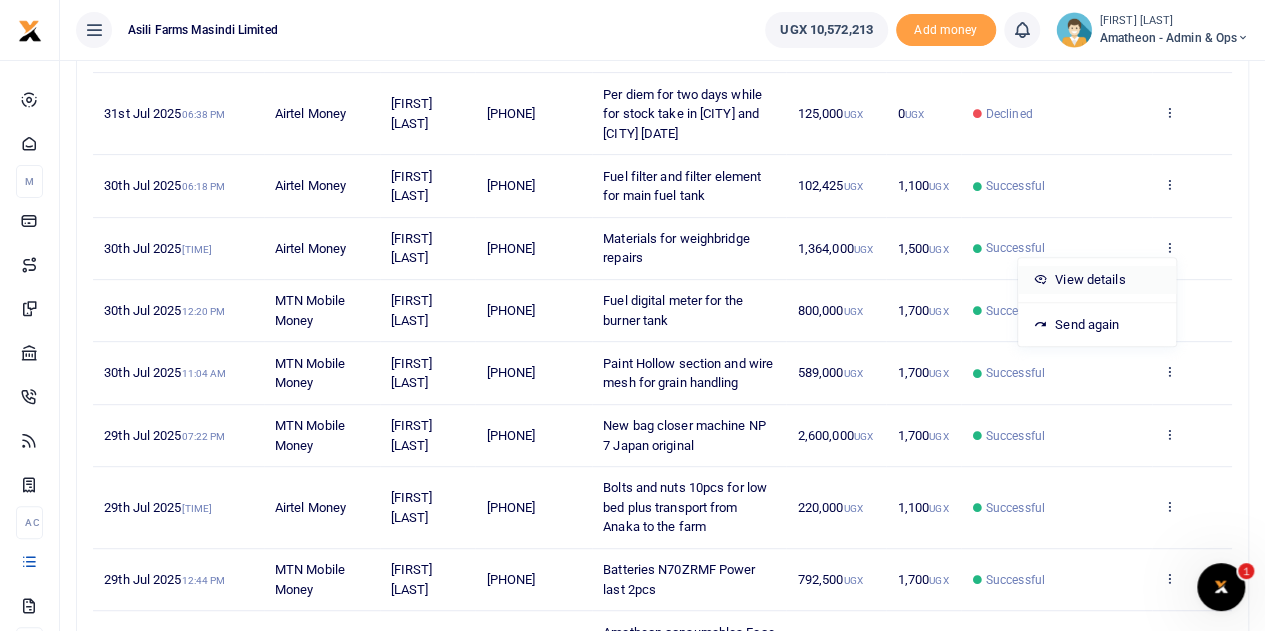click on "View details" at bounding box center [1097, 280] 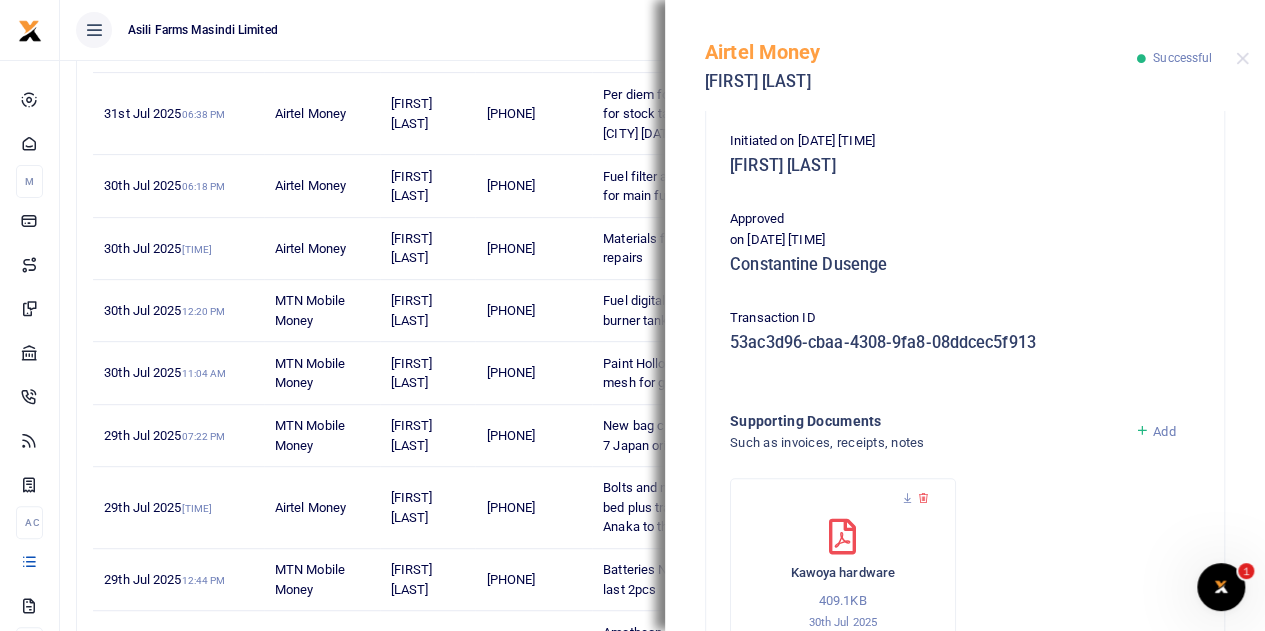 scroll, scrollTop: 500, scrollLeft: 0, axis: vertical 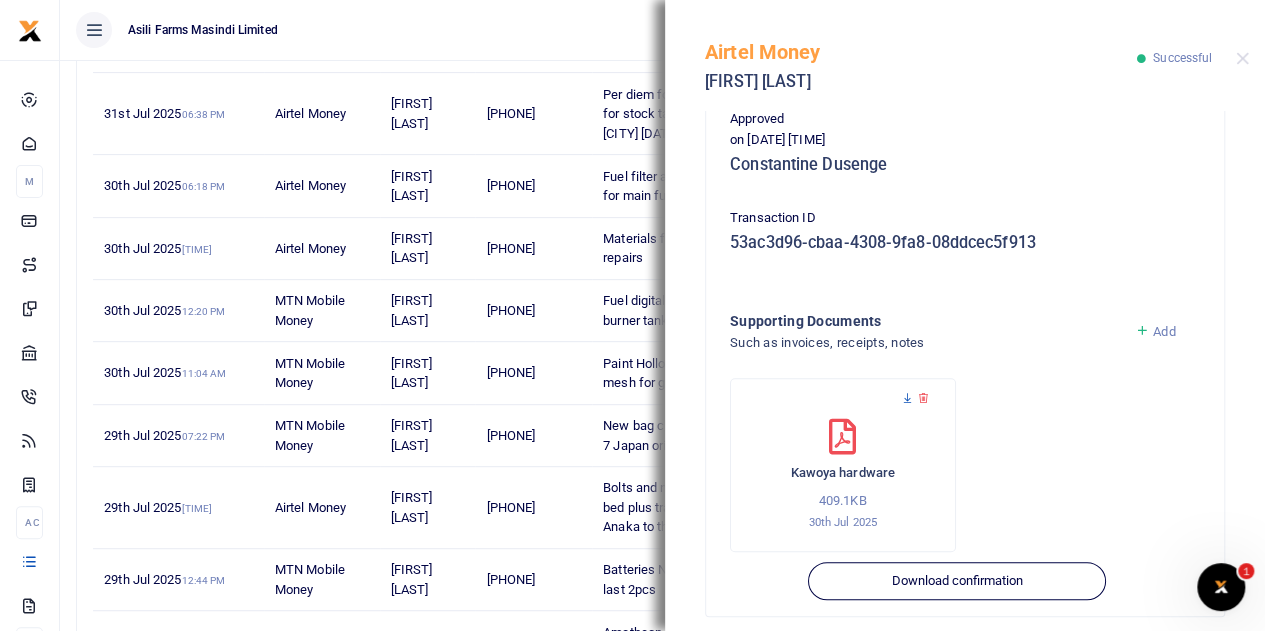 click at bounding box center (907, 398) 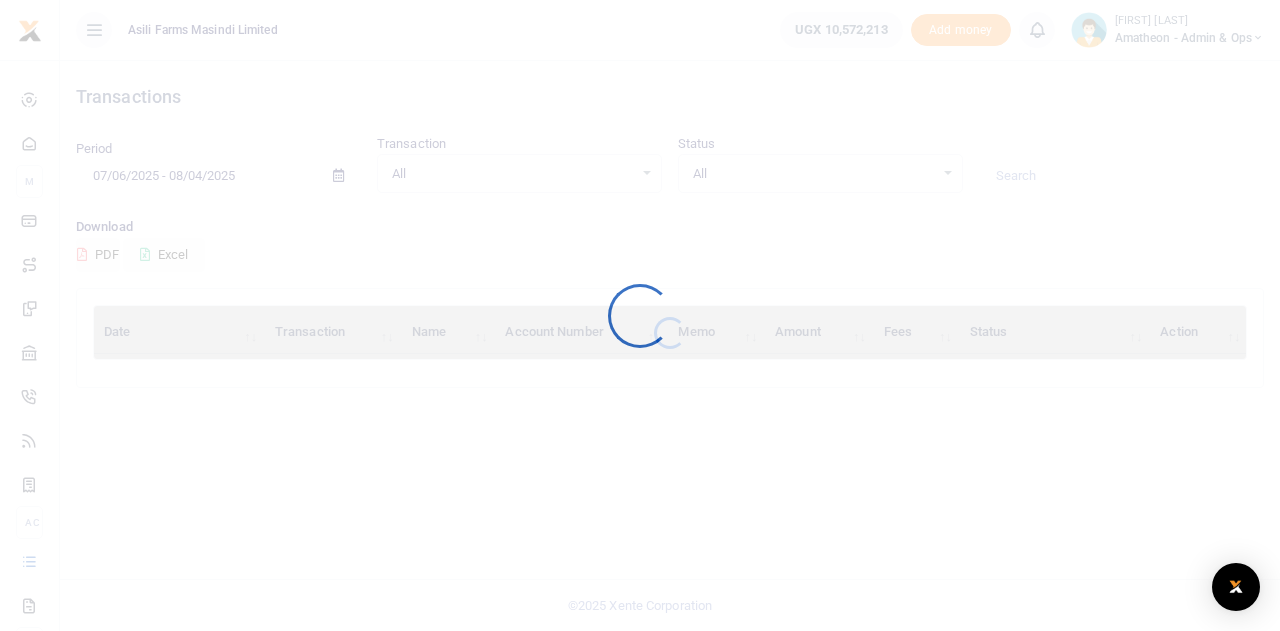 scroll, scrollTop: 0, scrollLeft: 0, axis: both 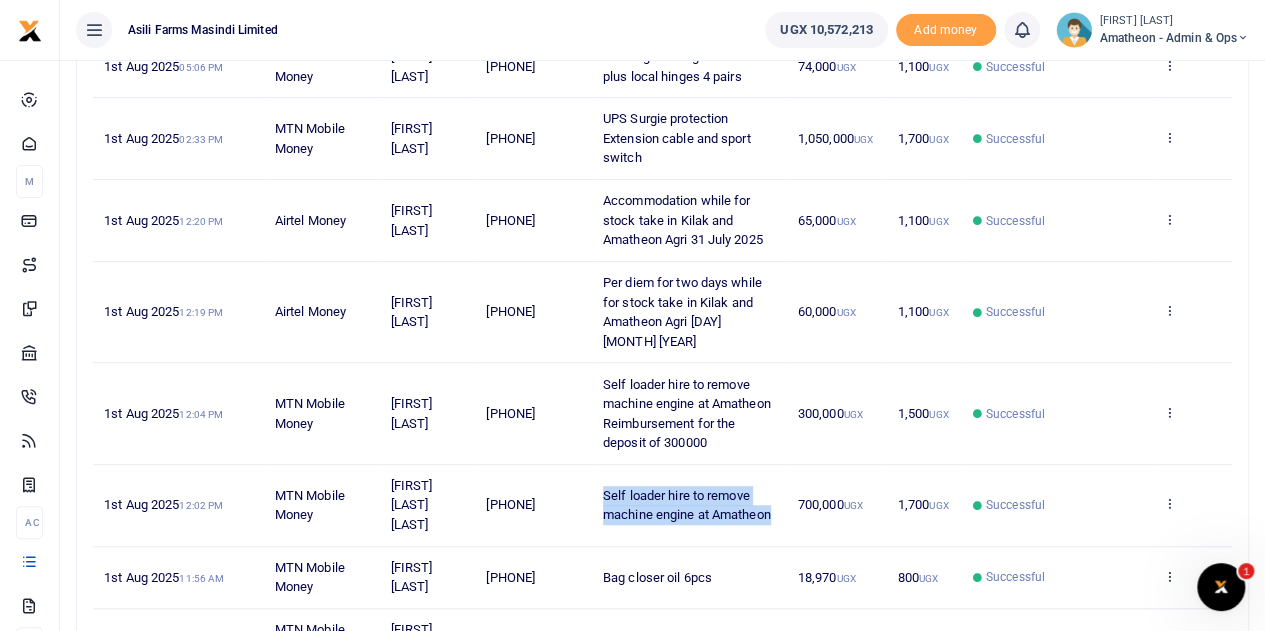 drag, startPoint x: 606, startPoint y: 460, endPoint x: 772, endPoint y: 491, distance: 168.86977 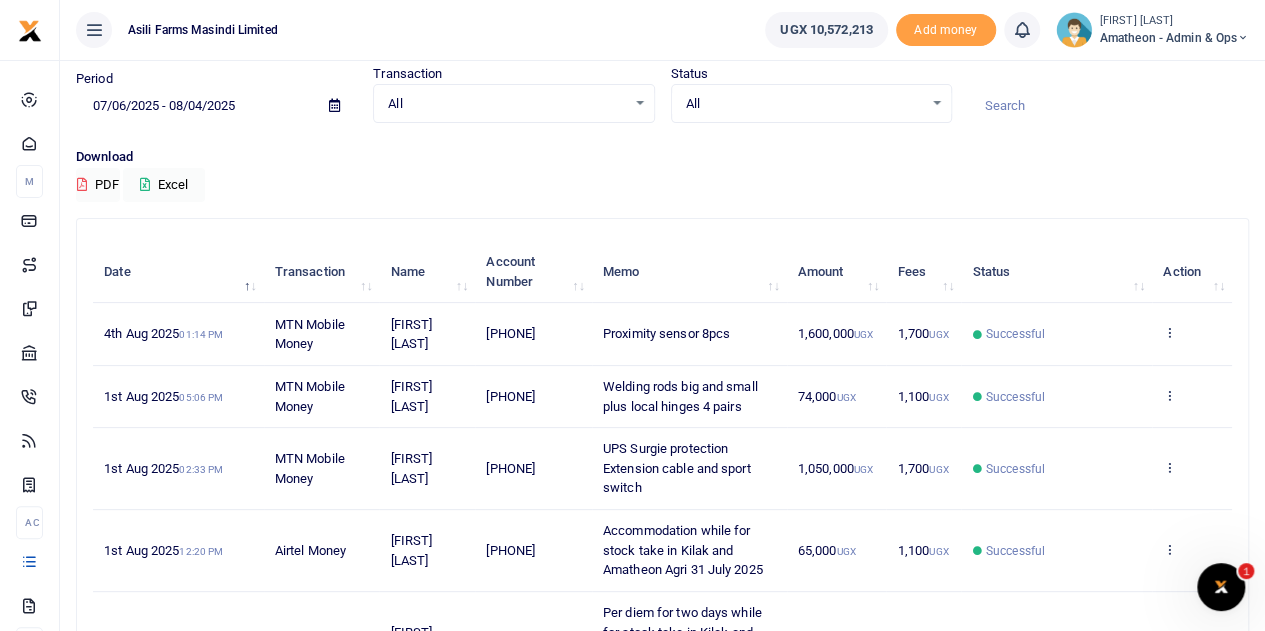scroll, scrollTop: 0, scrollLeft: 0, axis: both 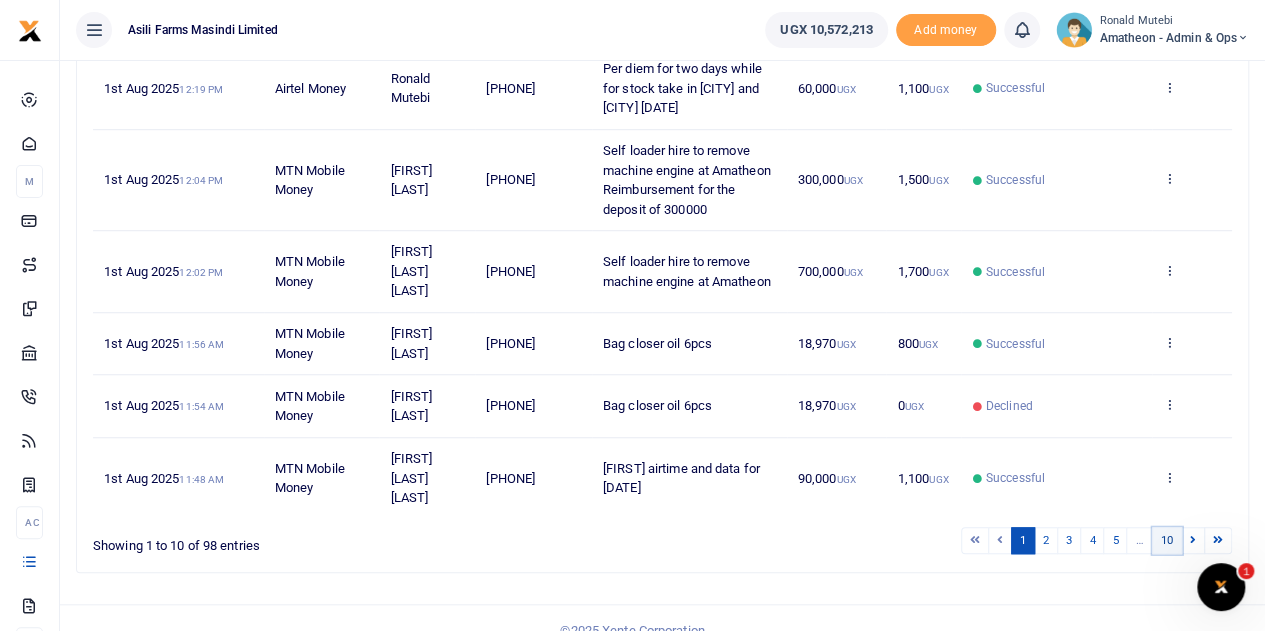 click on "10" at bounding box center [1167, 540] 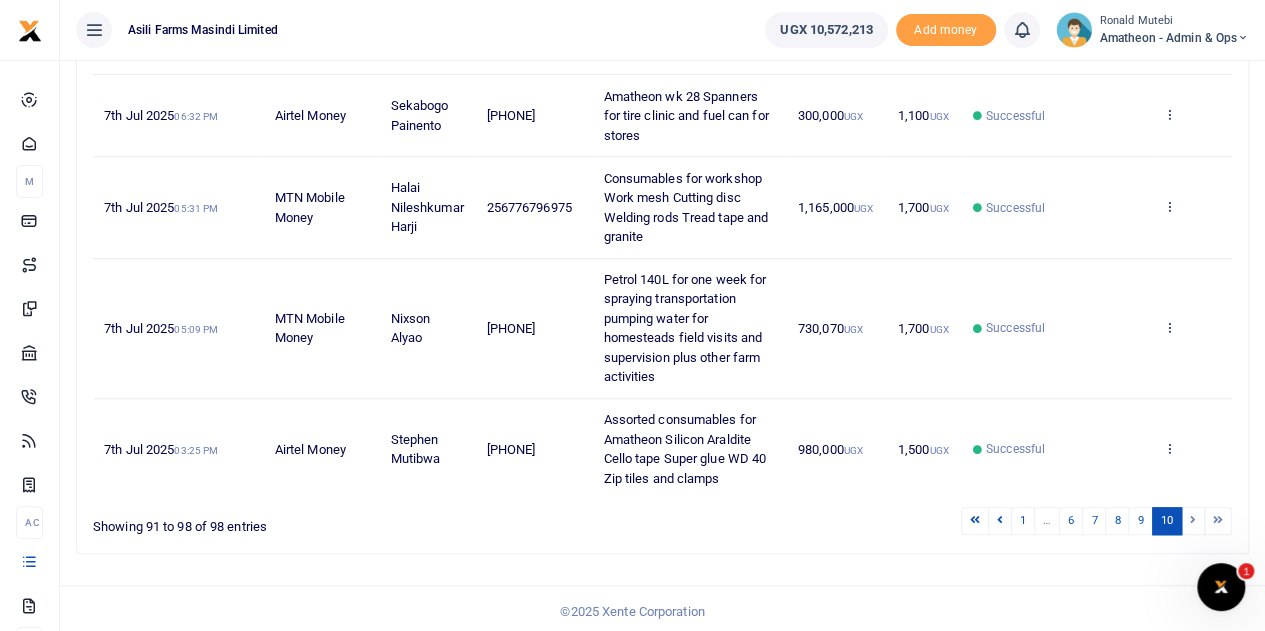 scroll, scrollTop: 607, scrollLeft: 0, axis: vertical 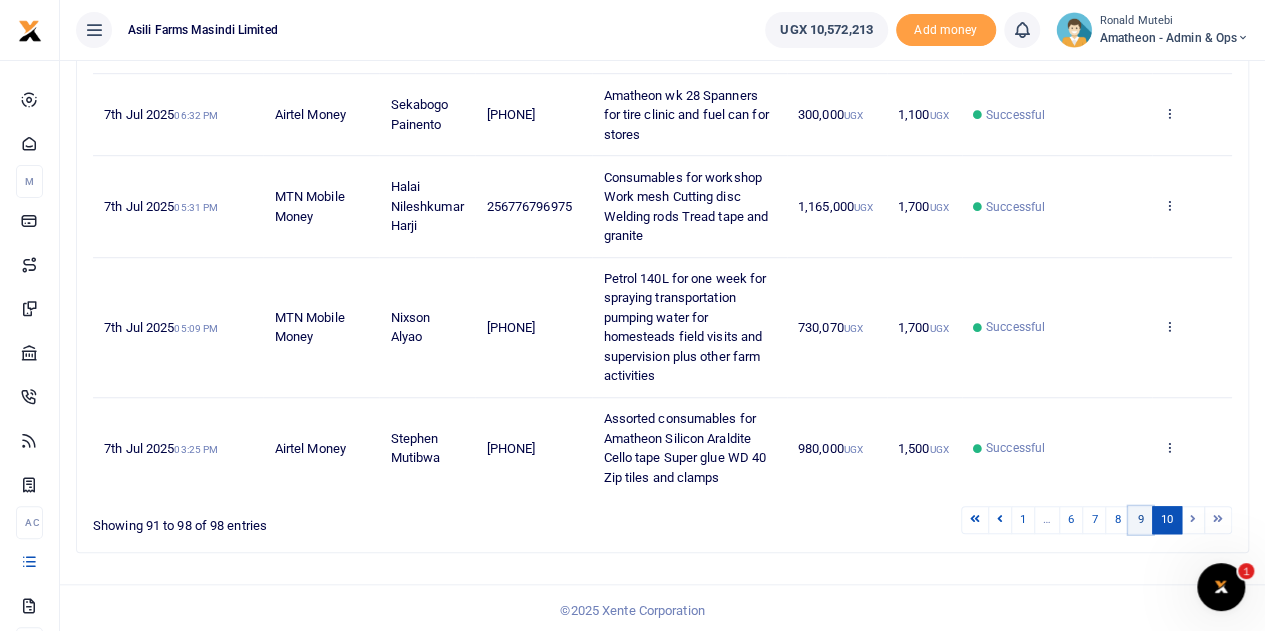 click on "9" at bounding box center [1140, 519] 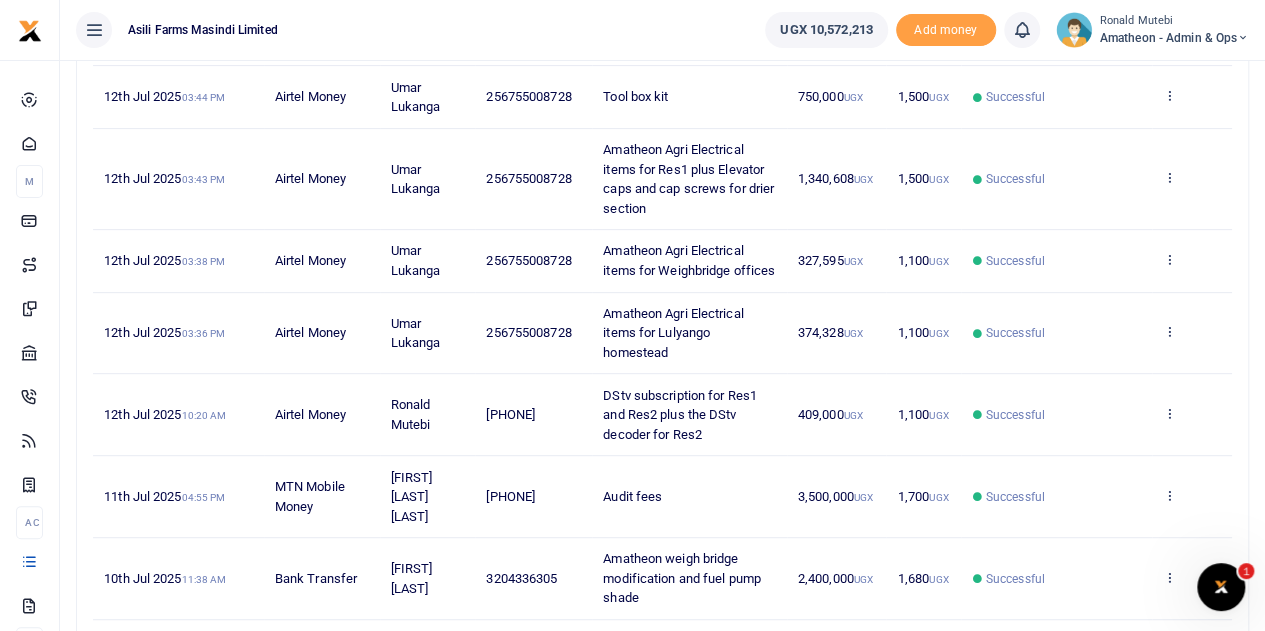 scroll, scrollTop: 692, scrollLeft: 0, axis: vertical 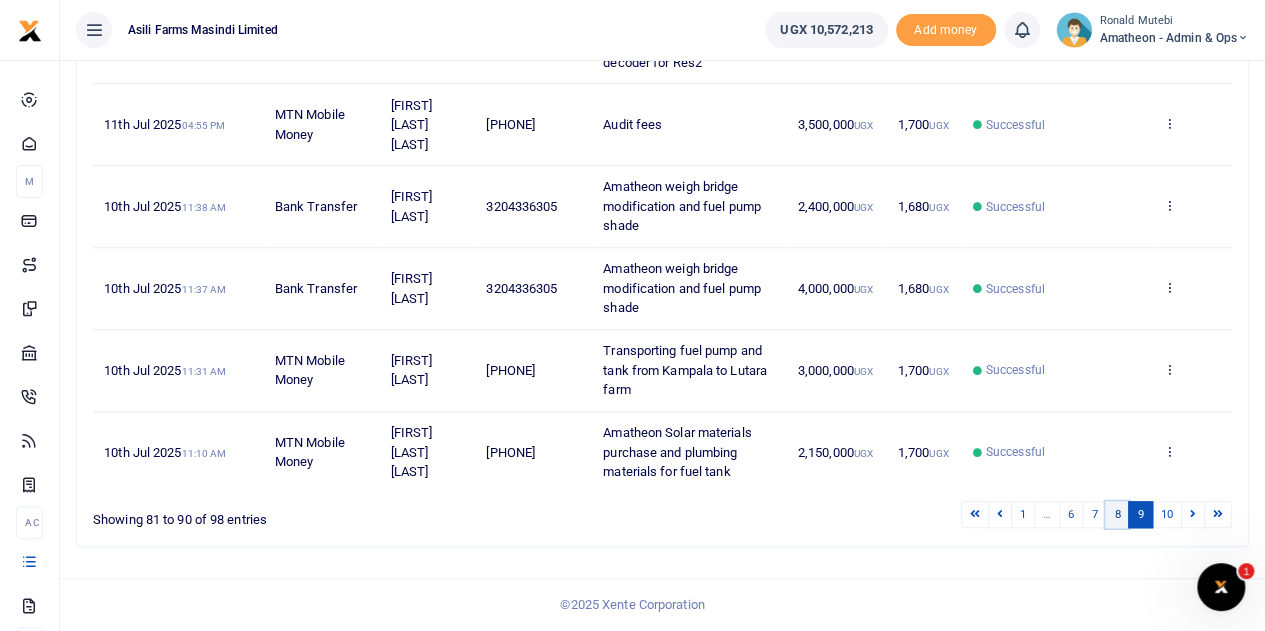 click on "8" at bounding box center (1117, 514) 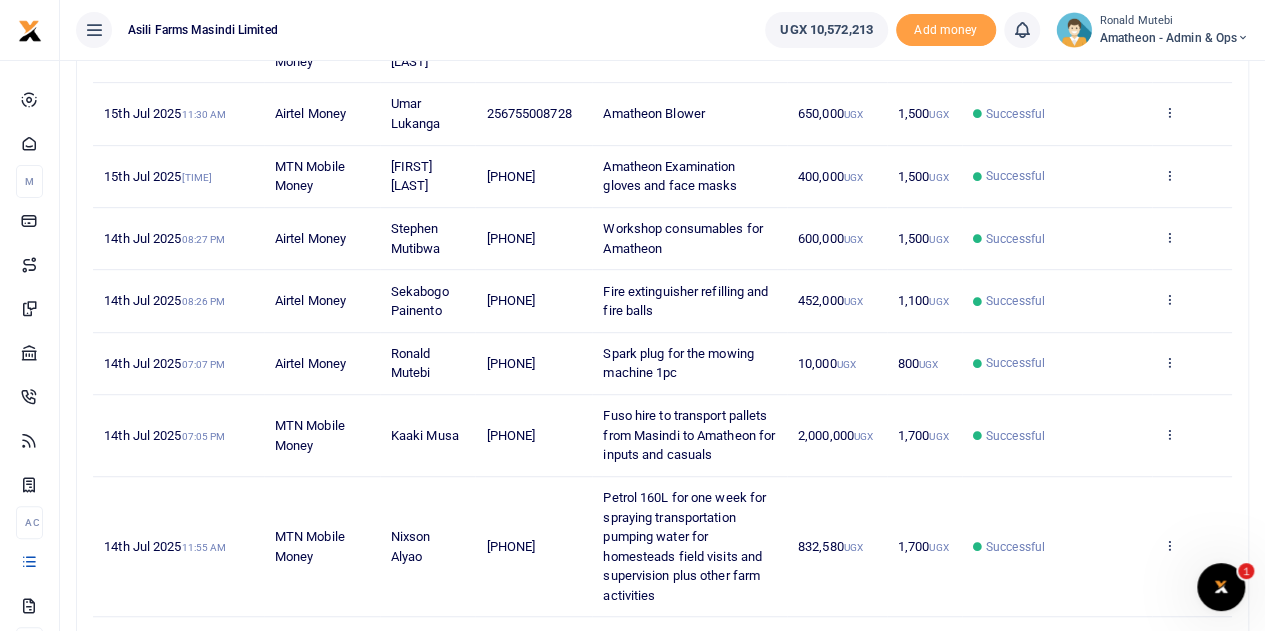 scroll, scrollTop: 514, scrollLeft: 0, axis: vertical 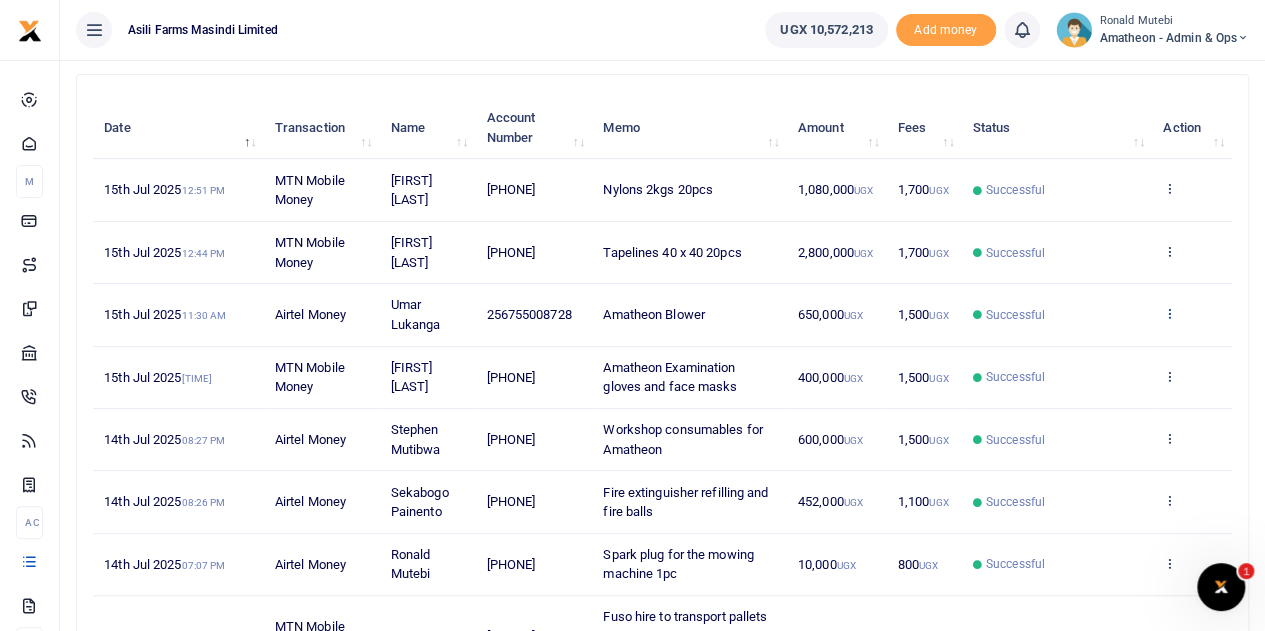 click at bounding box center (1169, 313) 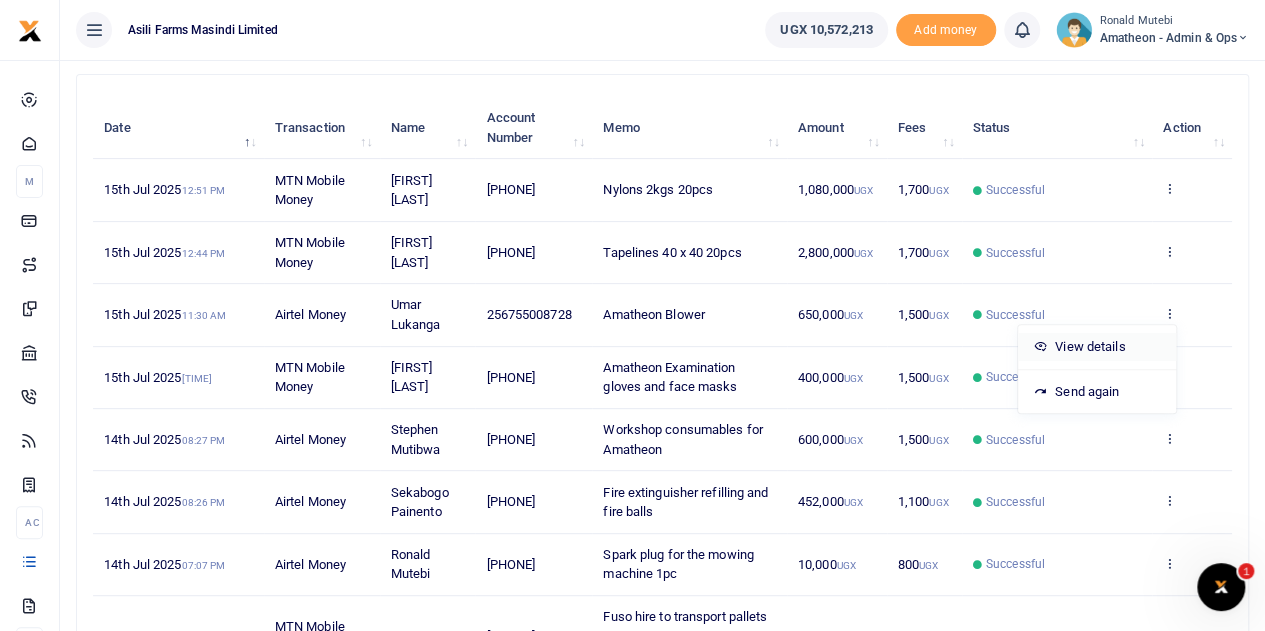 click on "View details" at bounding box center (1097, 347) 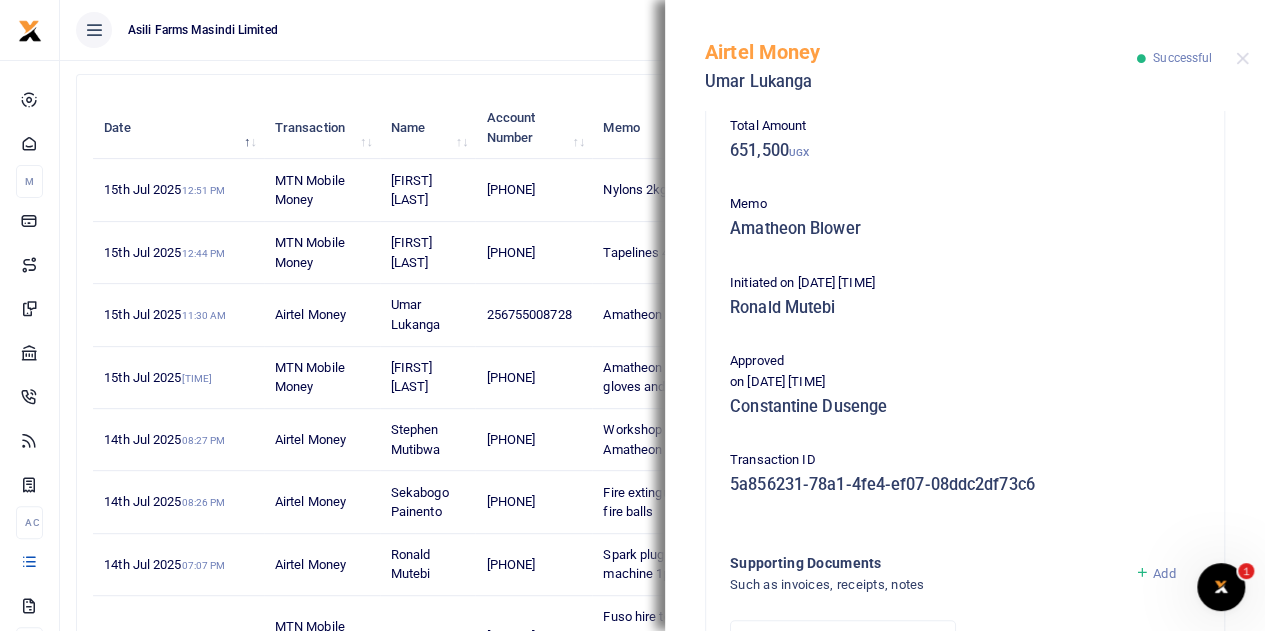 scroll, scrollTop: 500, scrollLeft: 0, axis: vertical 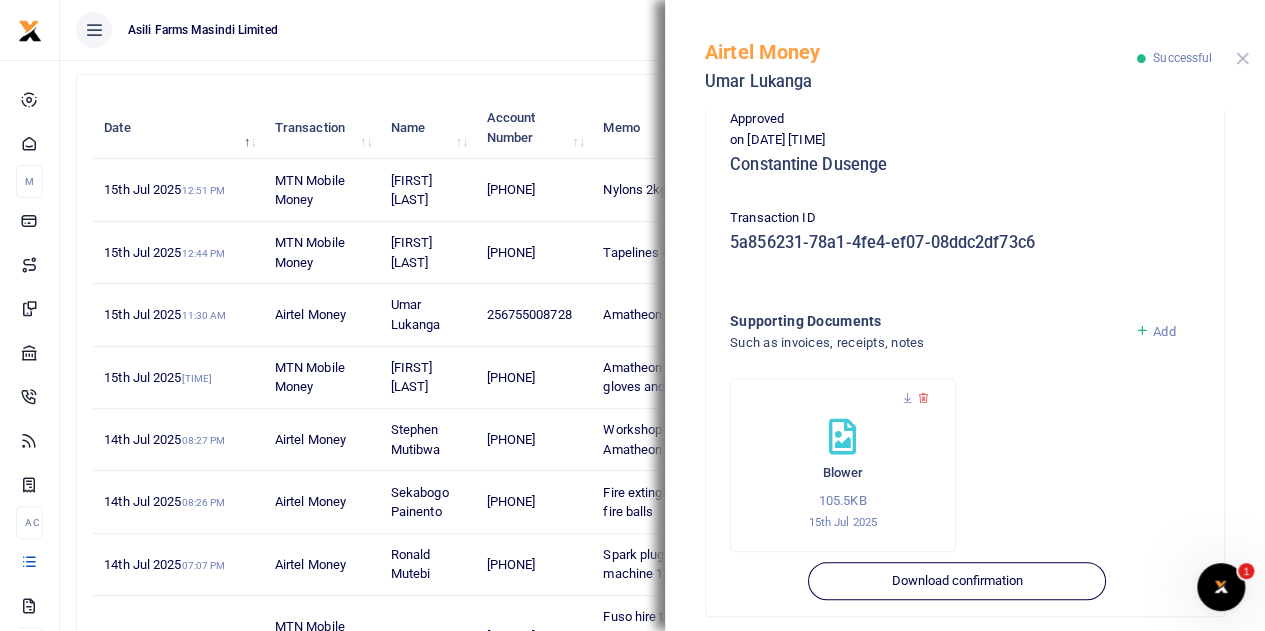 click at bounding box center (1242, 58) 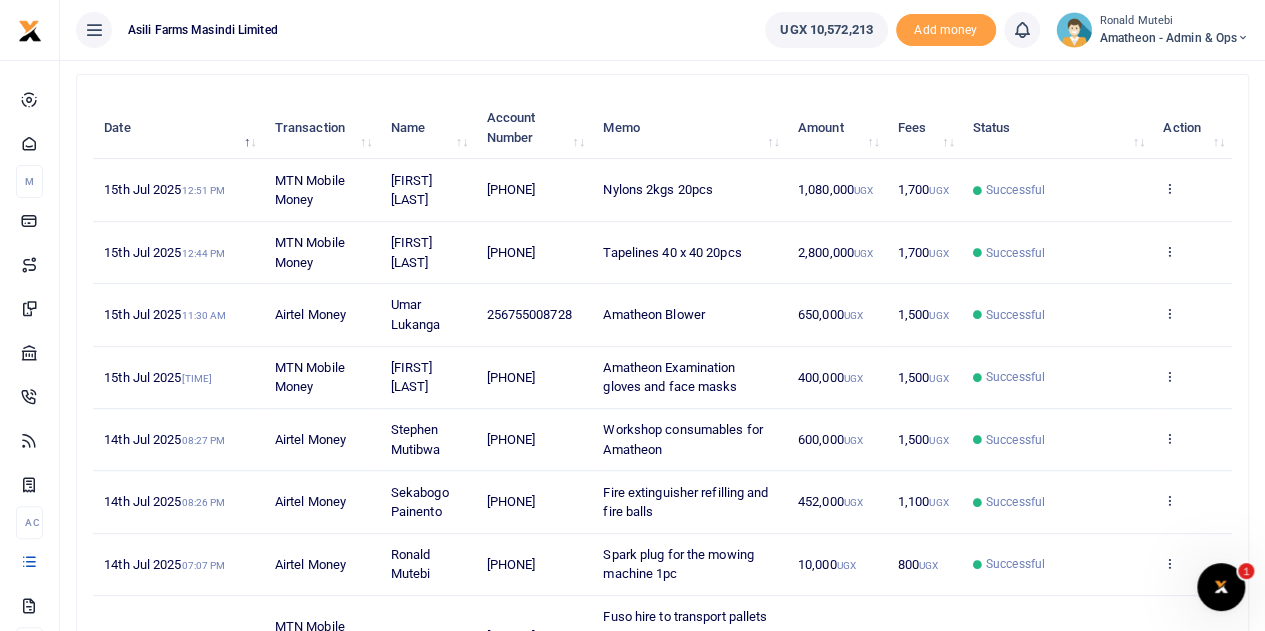 click on "Amatheon Blower" at bounding box center (689, 315) 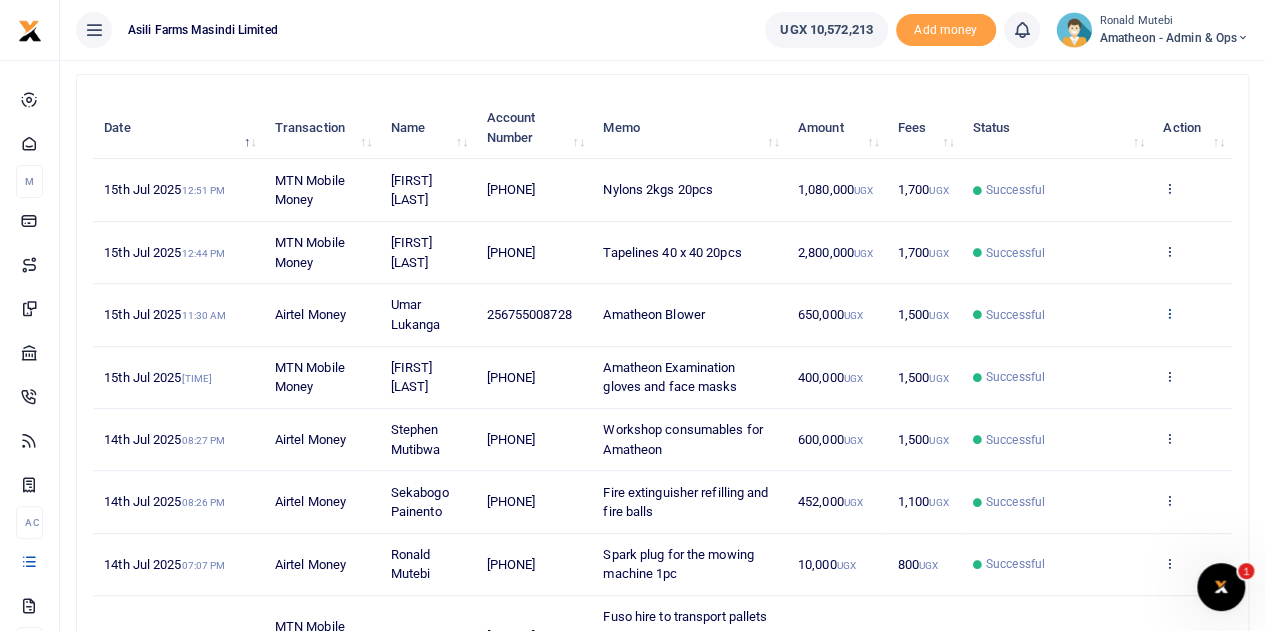click at bounding box center [1169, 313] 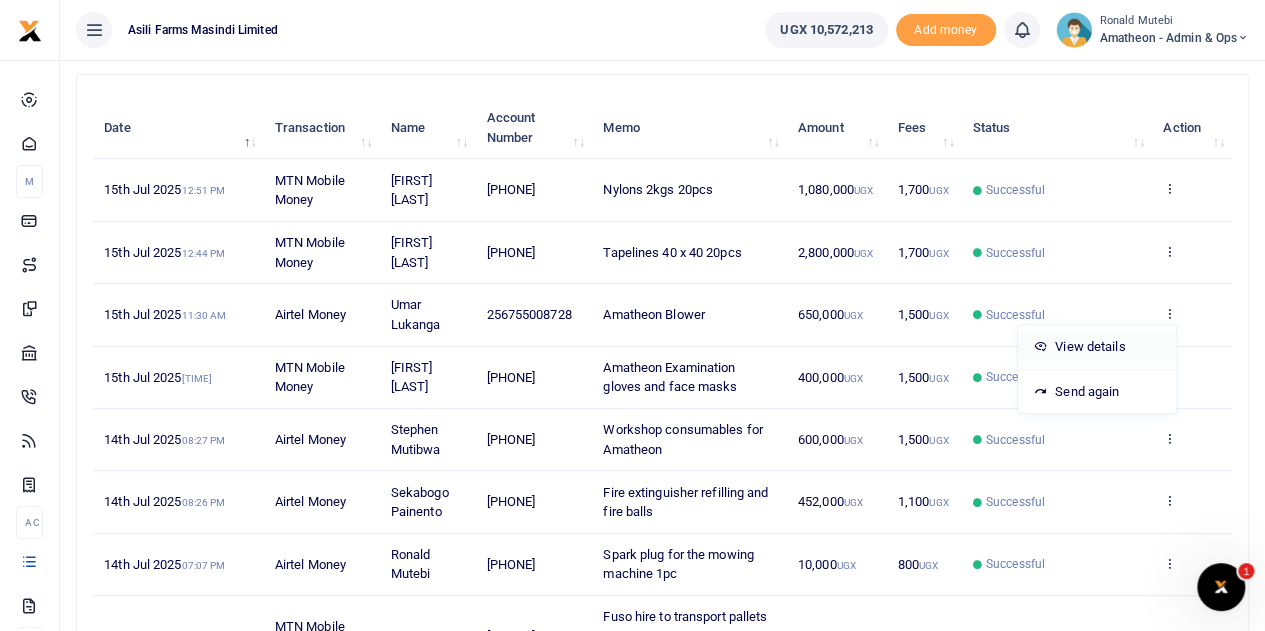 click on "View details" at bounding box center [1097, 347] 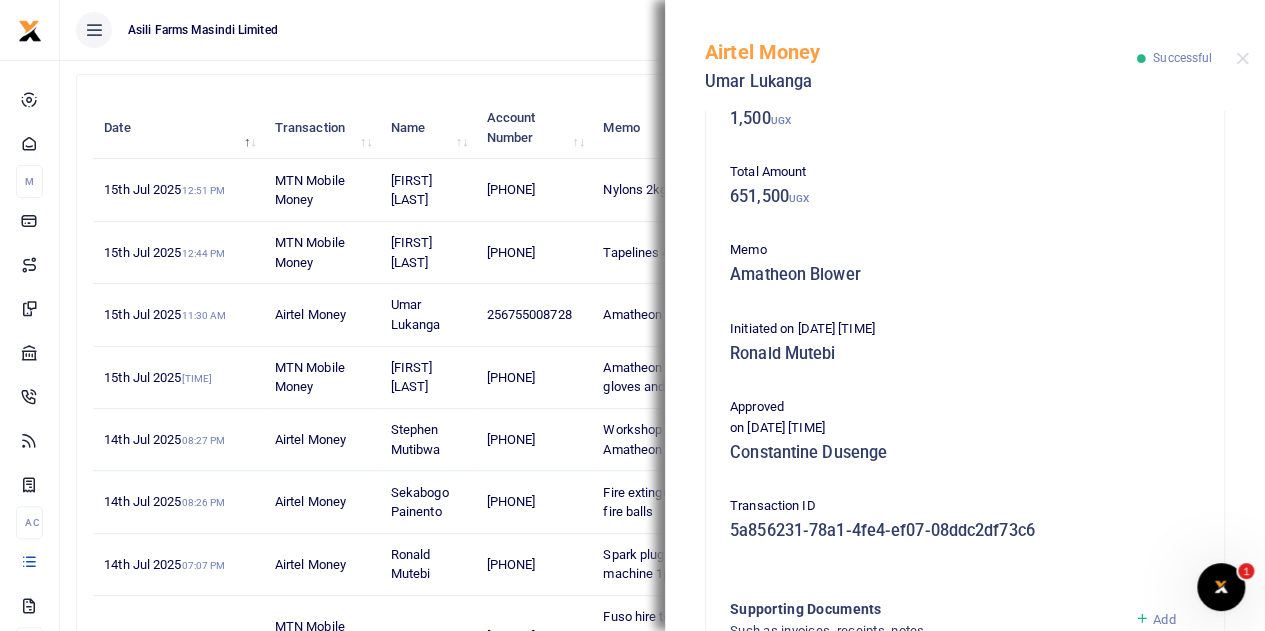 scroll, scrollTop: 516, scrollLeft: 0, axis: vertical 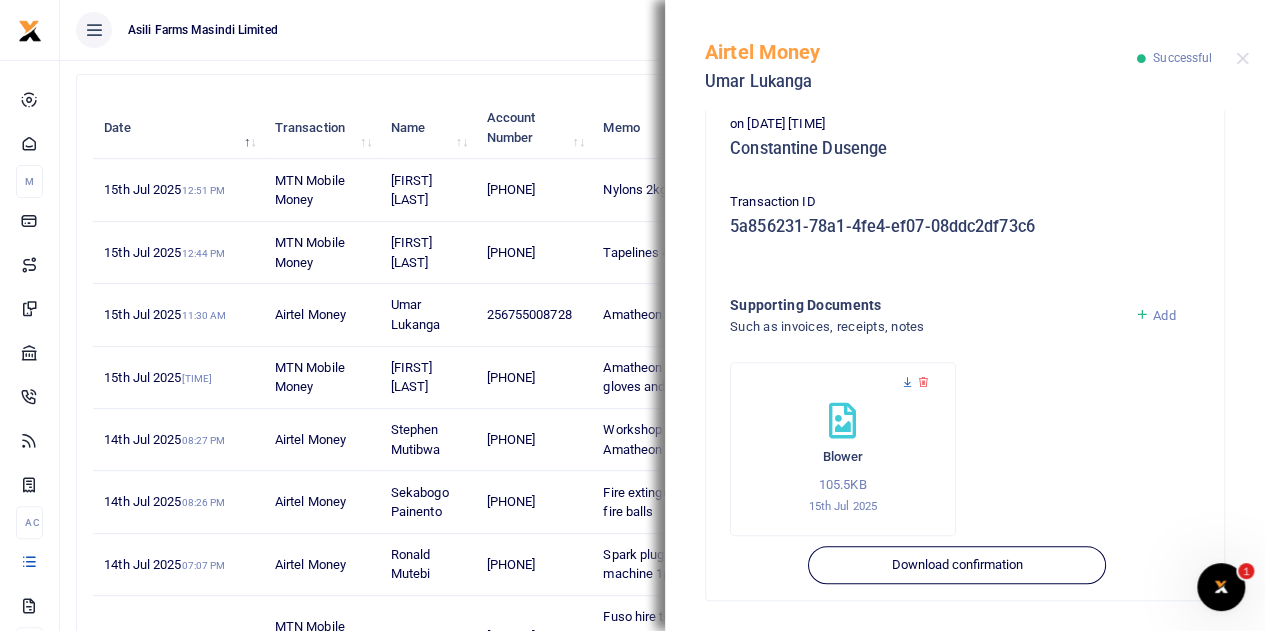 click at bounding box center [907, 382] 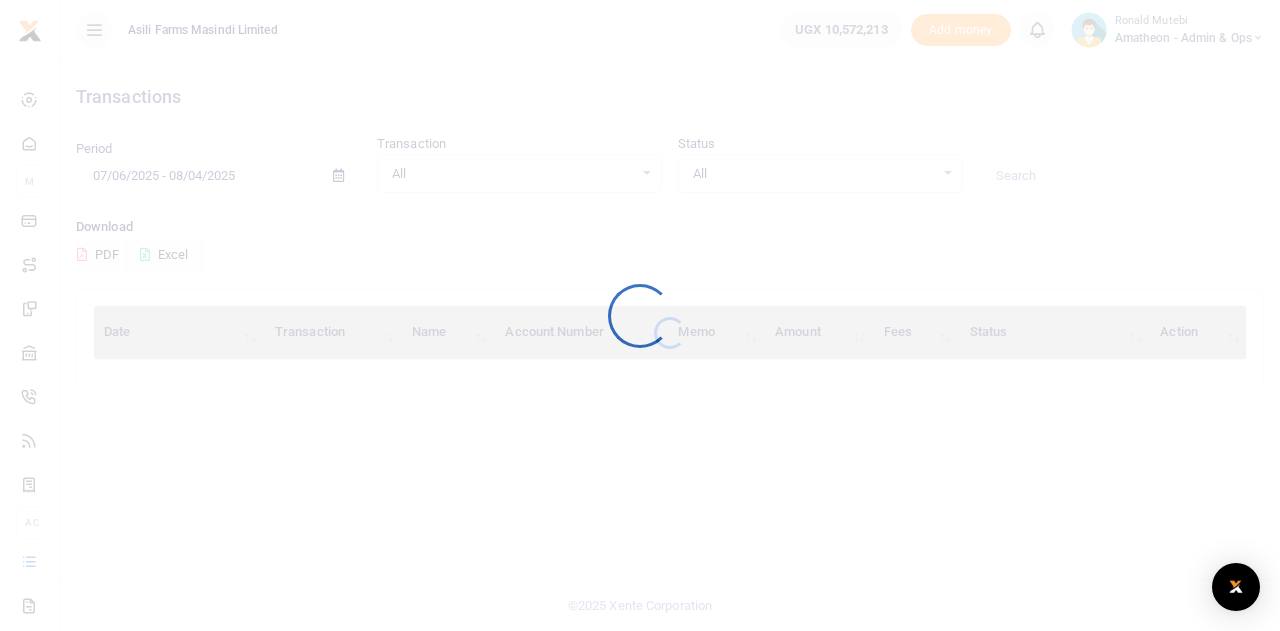scroll, scrollTop: 0, scrollLeft: 0, axis: both 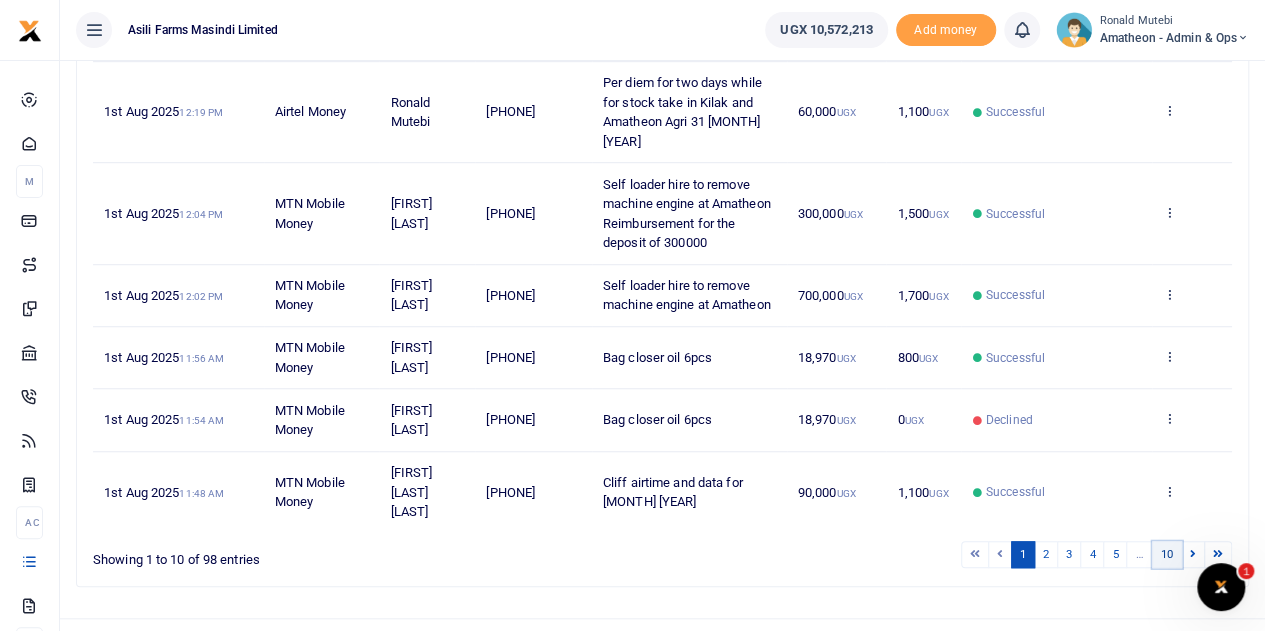 click on "10" at bounding box center (1167, 554) 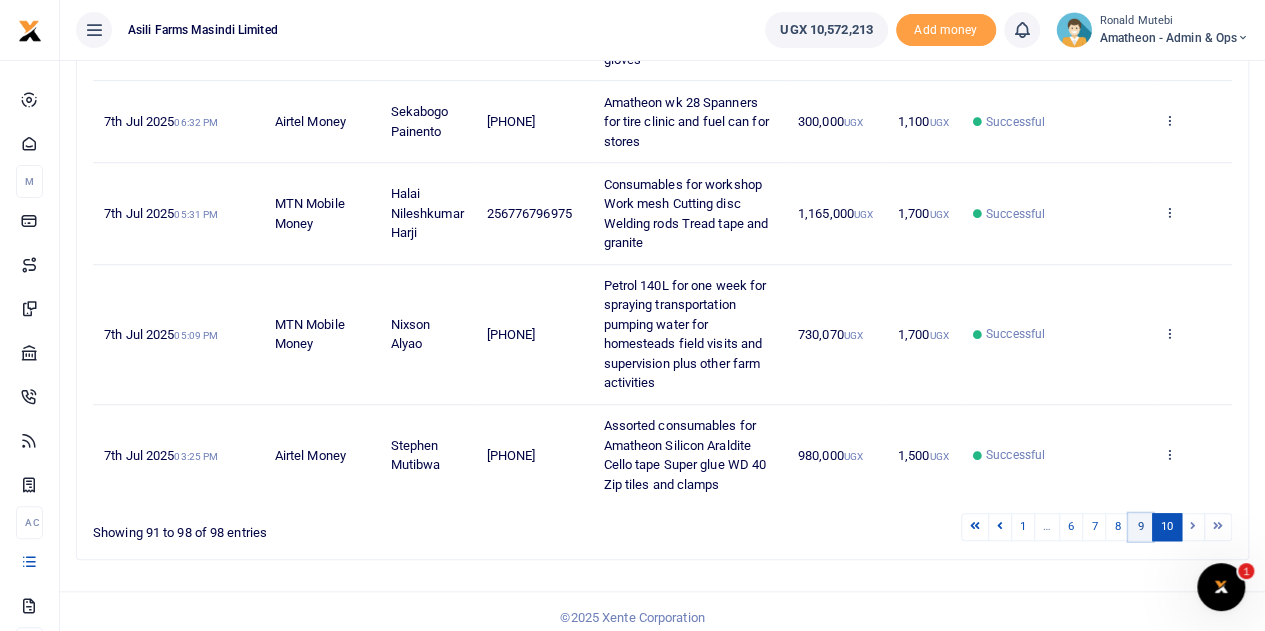 click on "9" at bounding box center [1140, 526] 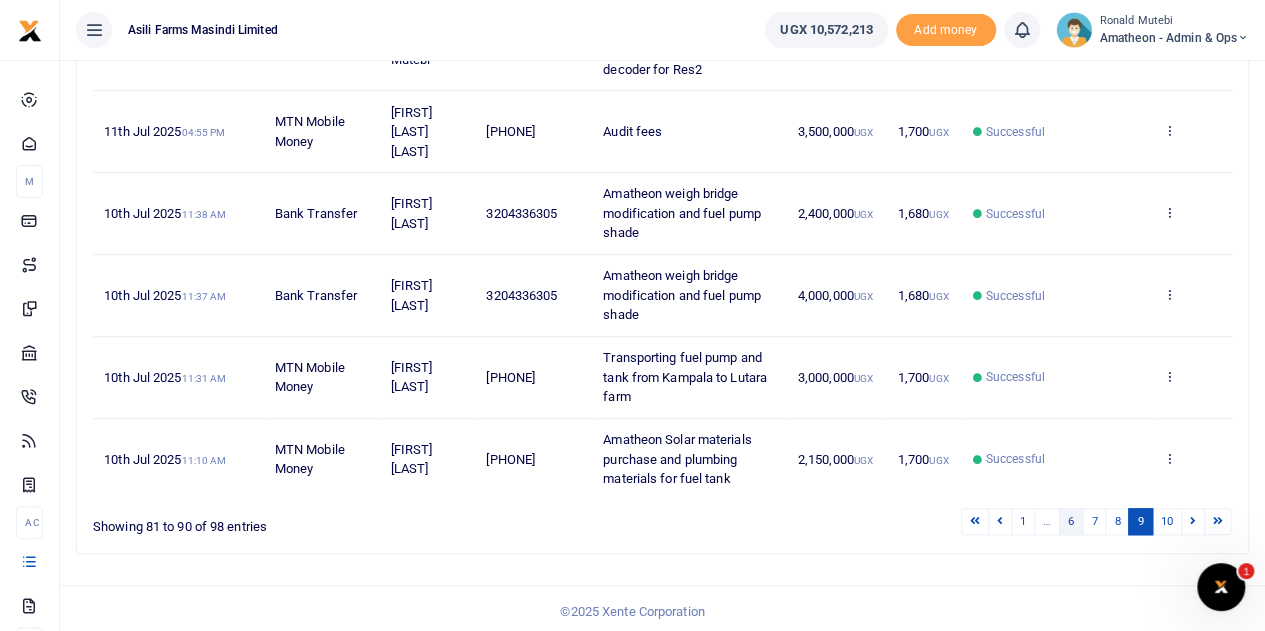 scroll, scrollTop: 692, scrollLeft: 0, axis: vertical 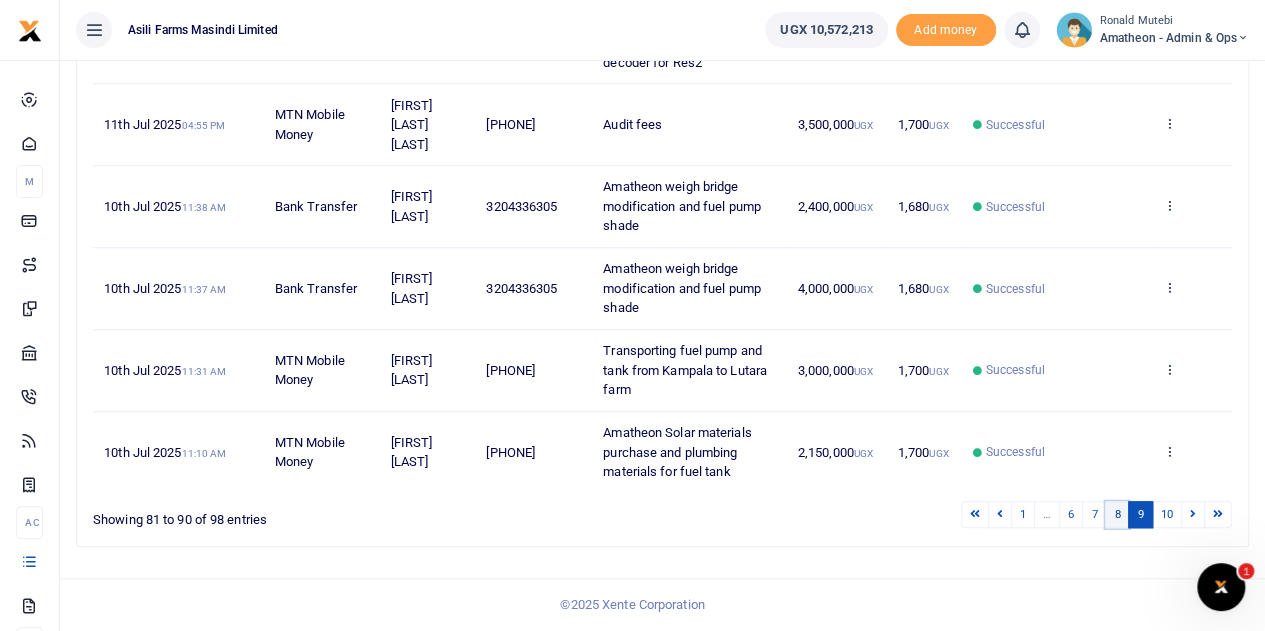 click on "8" at bounding box center [1117, 514] 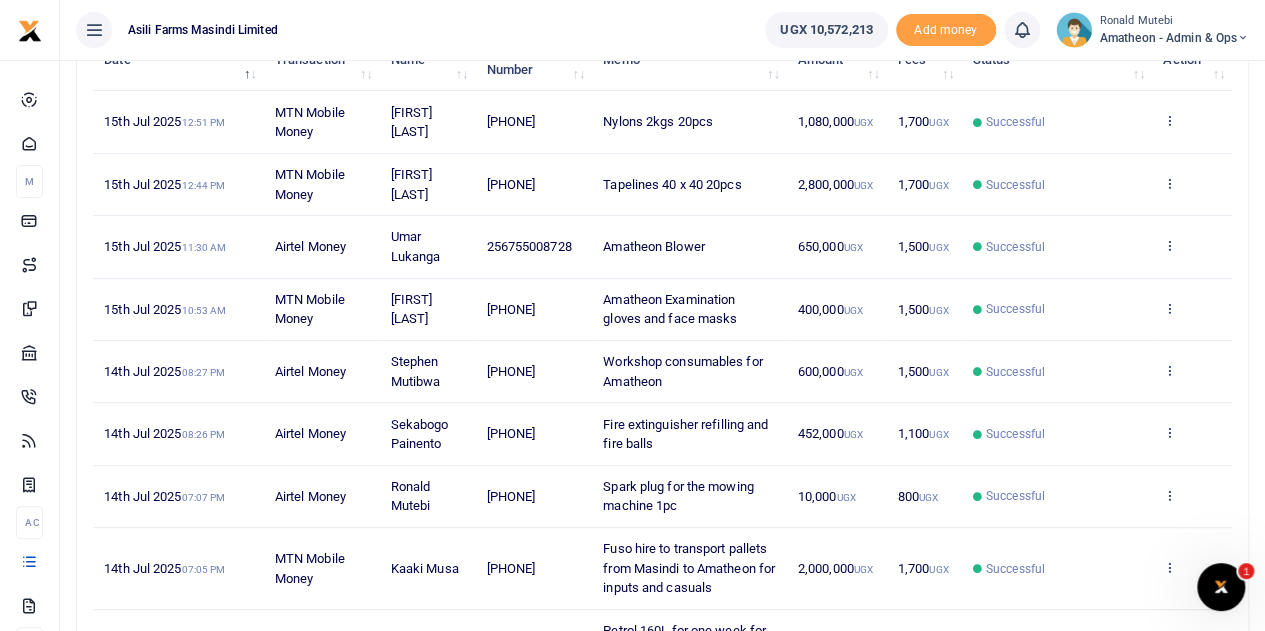 scroll, scrollTop: 406, scrollLeft: 0, axis: vertical 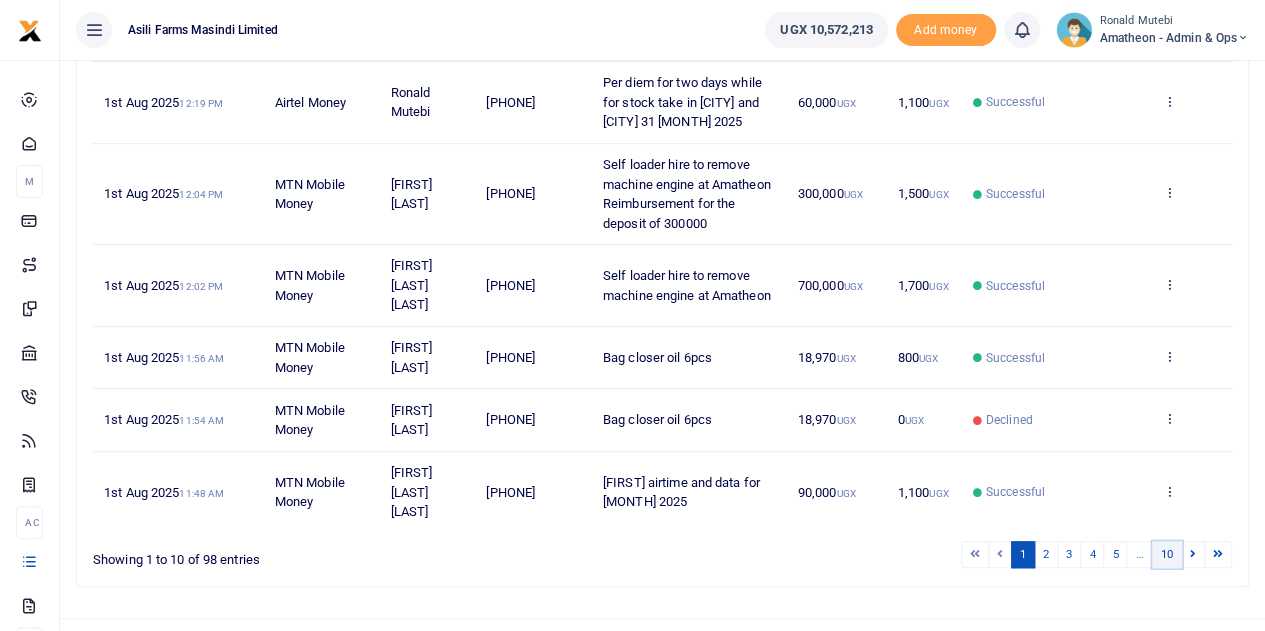 click on "10" at bounding box center (1167, 554) 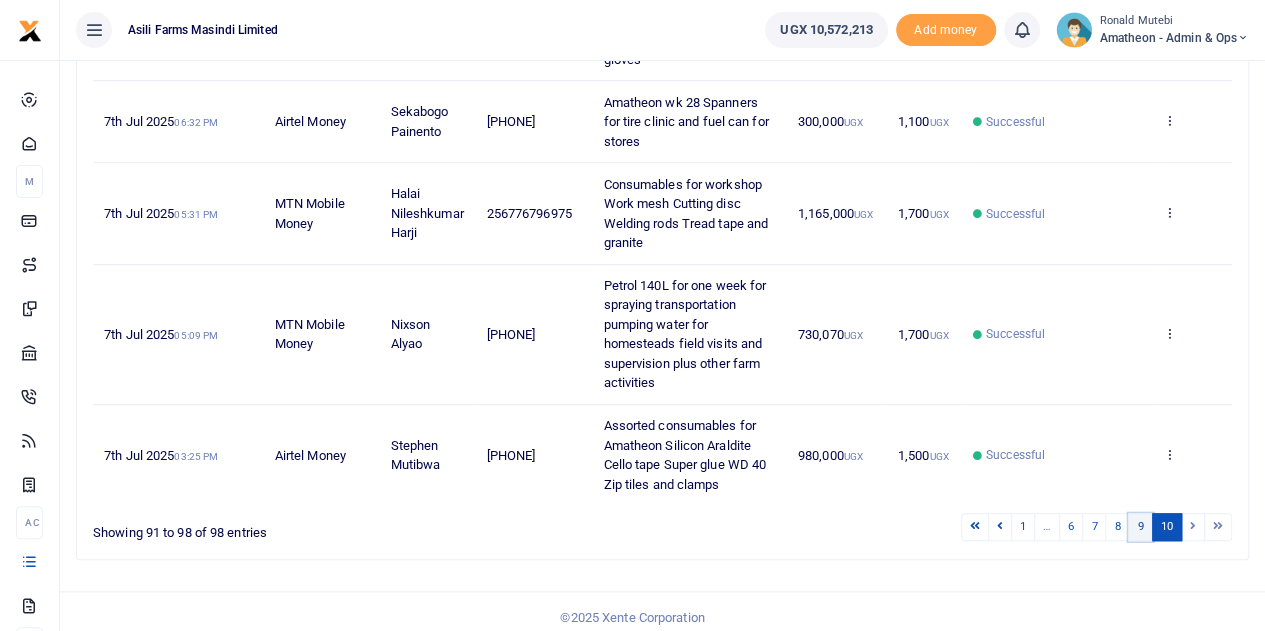 click on "9" at bounding box center [1140, 526] 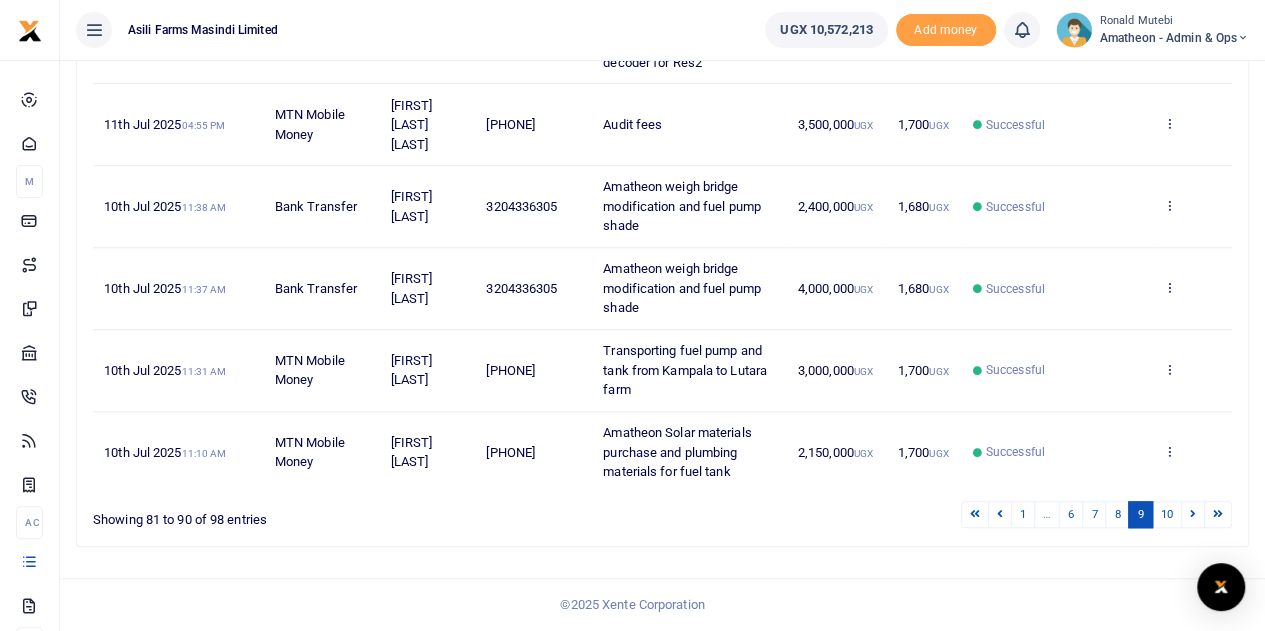 scroll, scrollTop: 692, scrollLeft: 0, axis: vertical 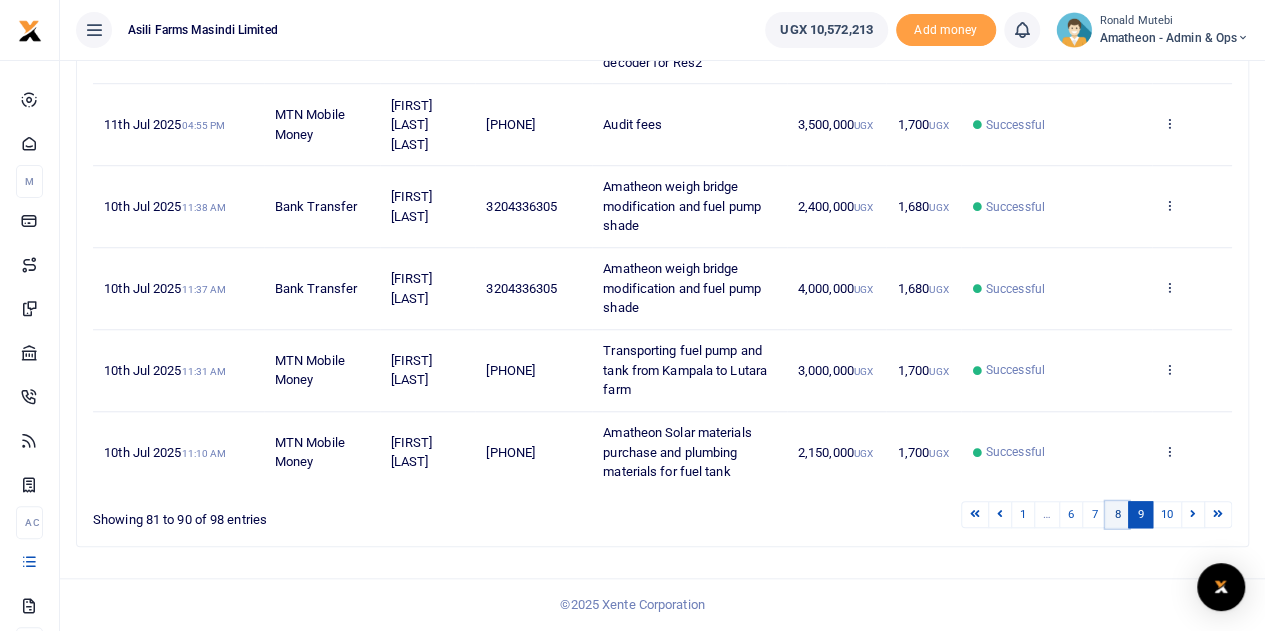 click on "8" at bounding box center [1117, 514] 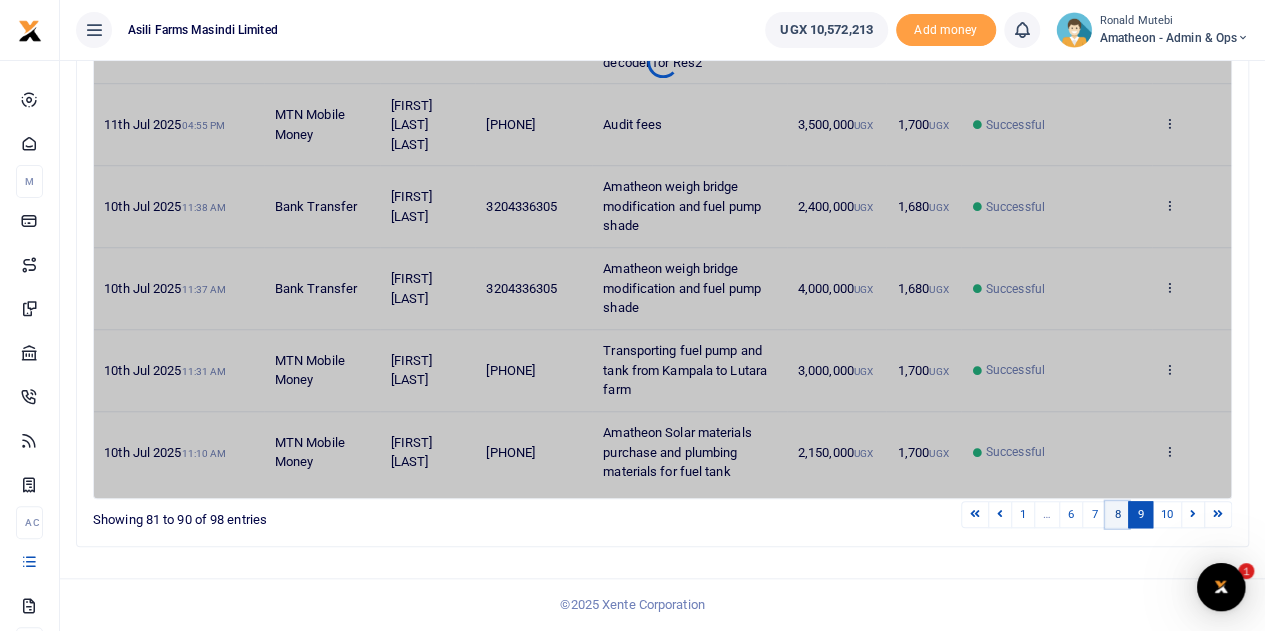 scroll, scrollTop: 0, scrollLeft: 0, axis: both 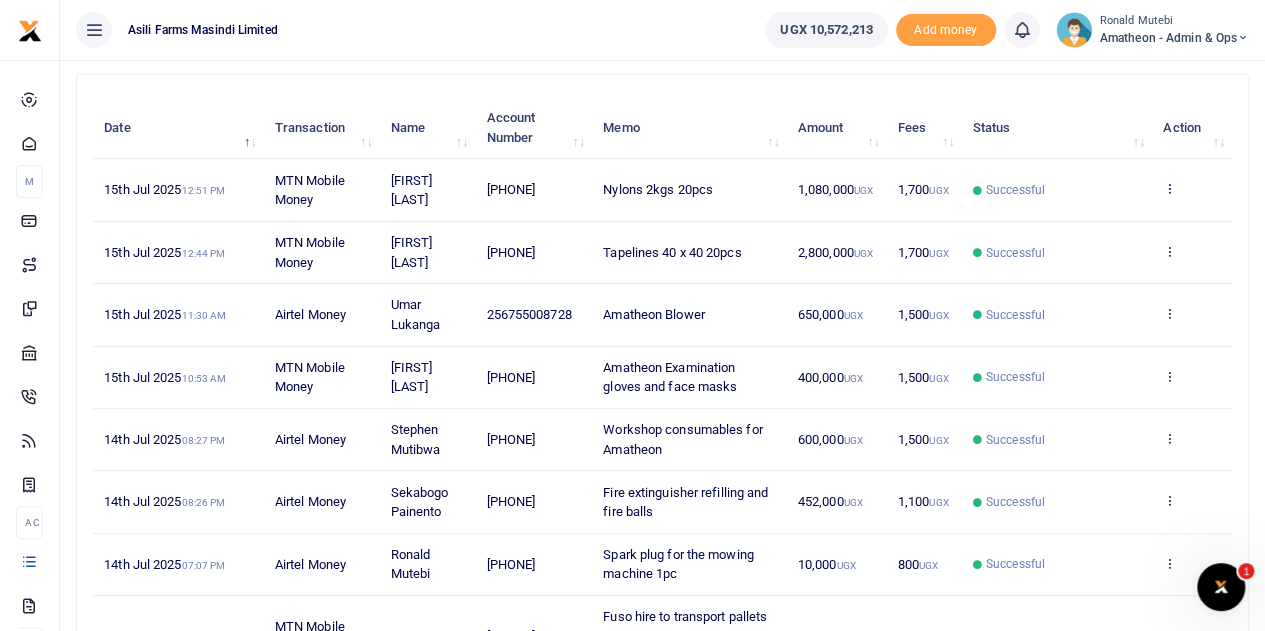 click at bounding box center [1169, 188] 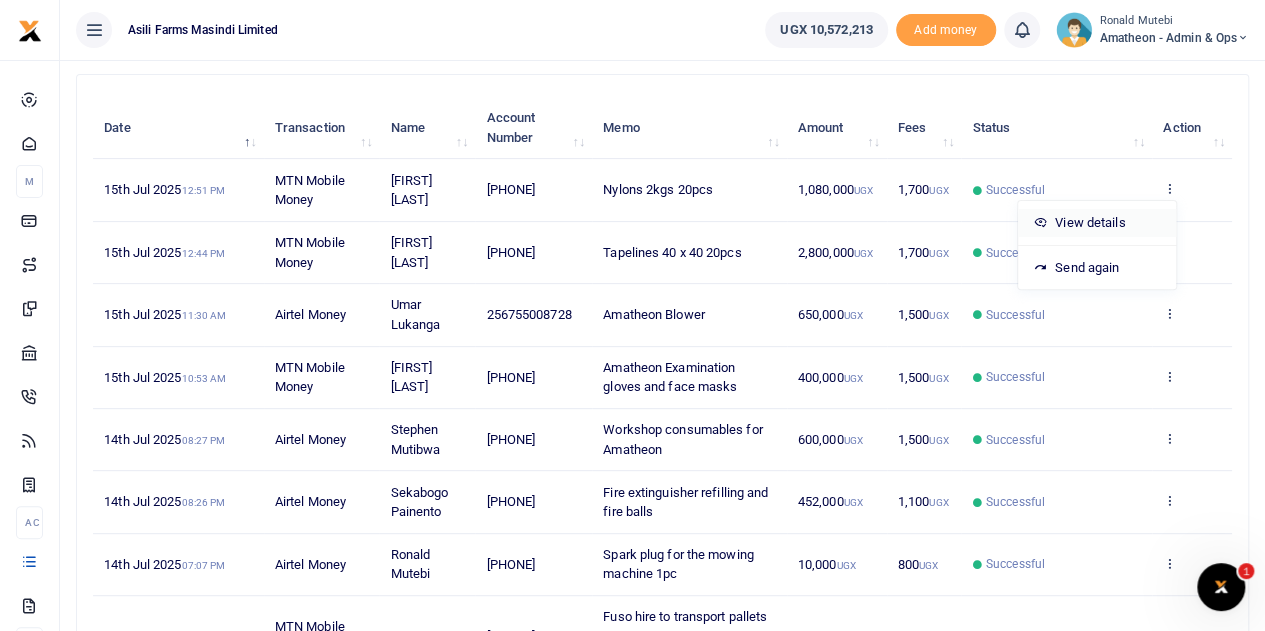 click on "View details" at bounding box center (1097, 223) 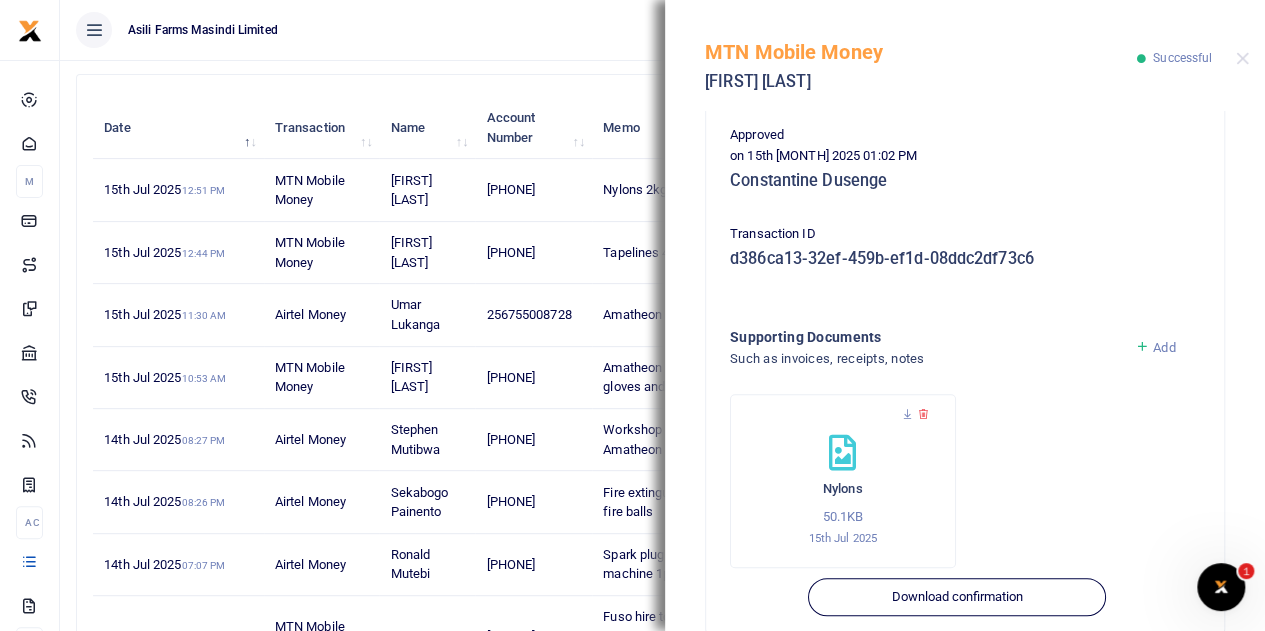 scroll, scrollTop: 500, scrollLeft: 0, axis: vertical 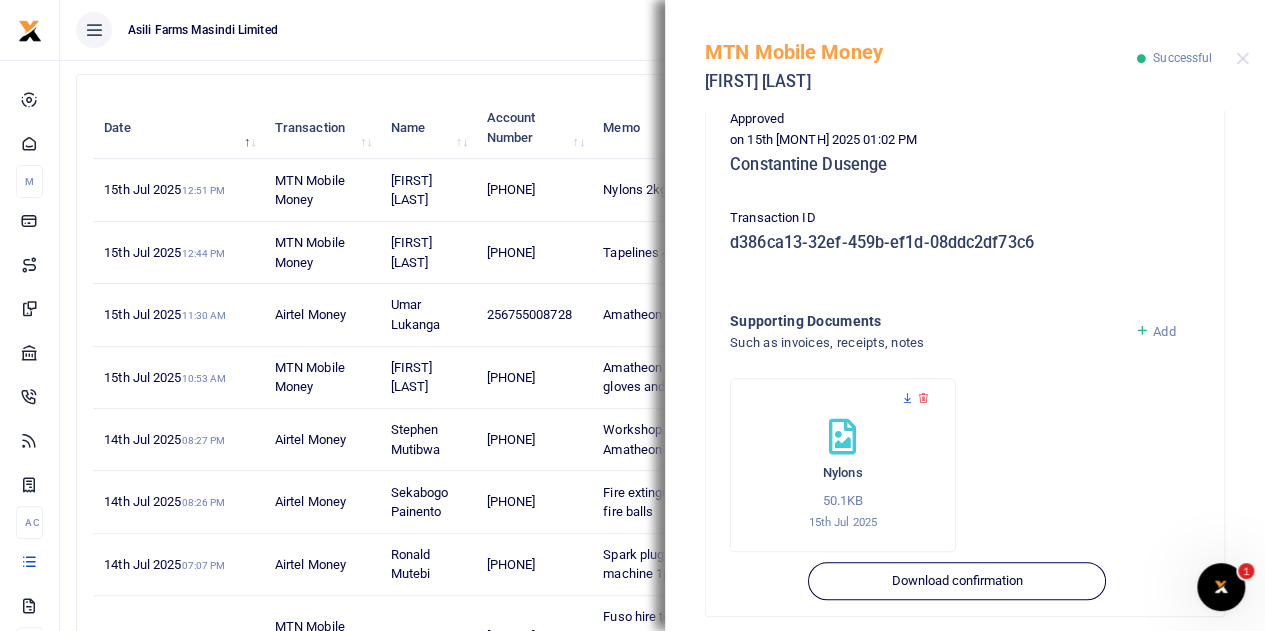 click at bounding box center [907, 398] 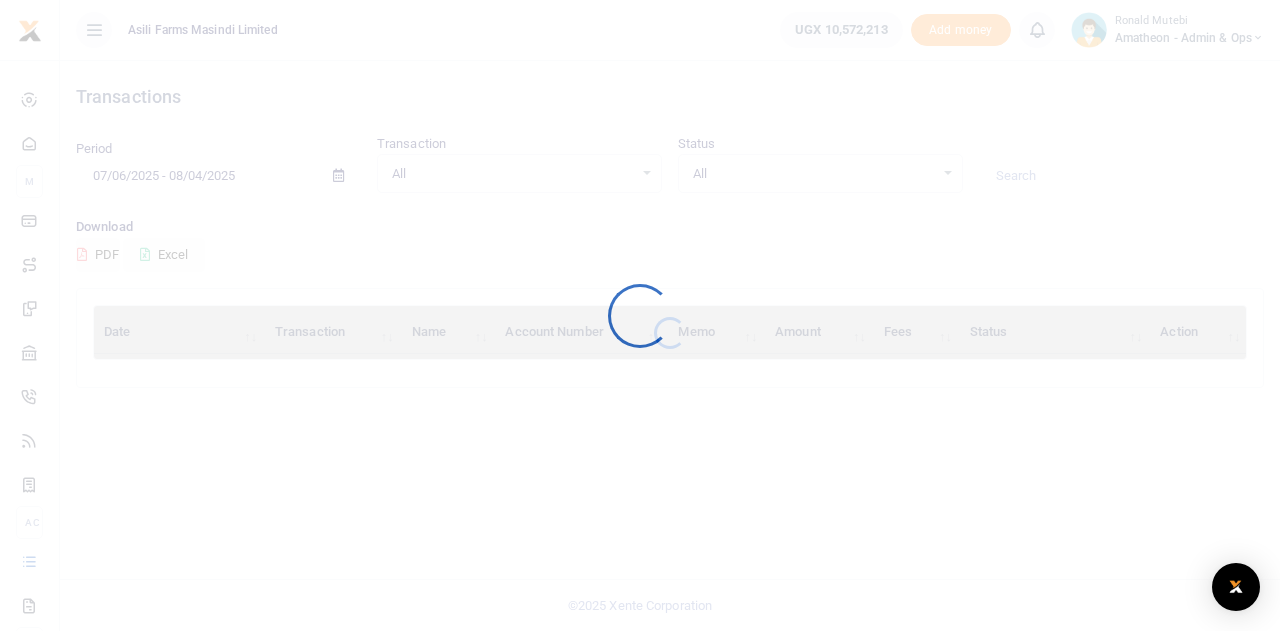 scroll, scrollTop: 0, scrollLeft: 0, axis: both 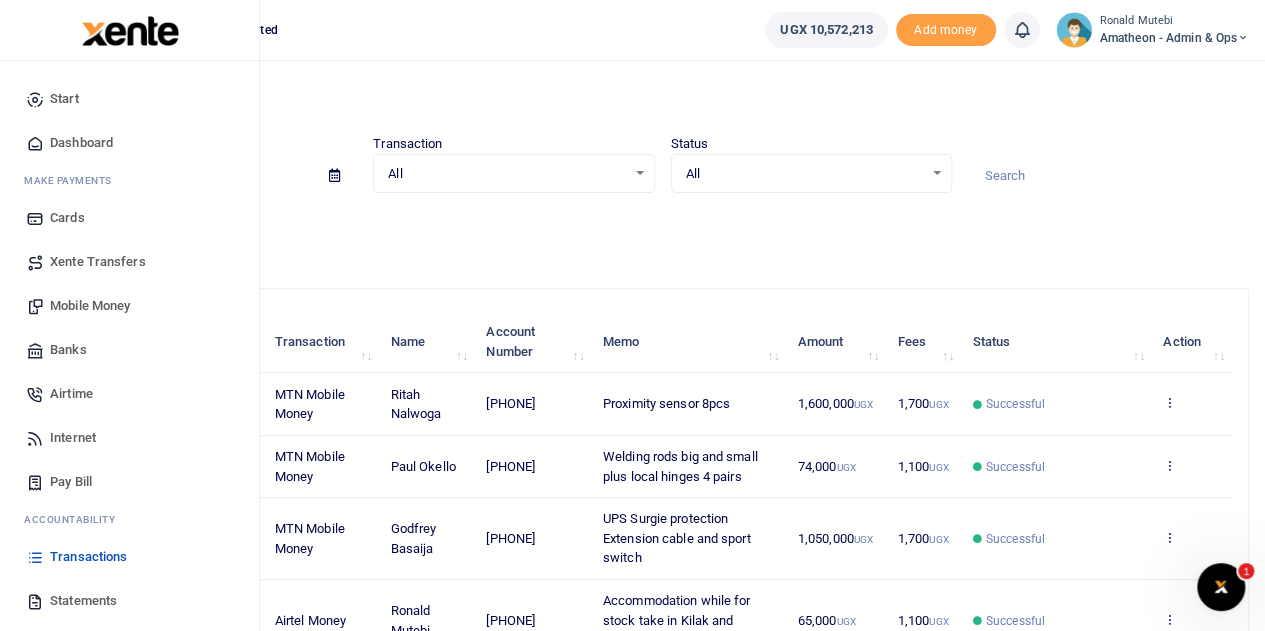 click on "Mobile Money" at bounding box center [90, 306] 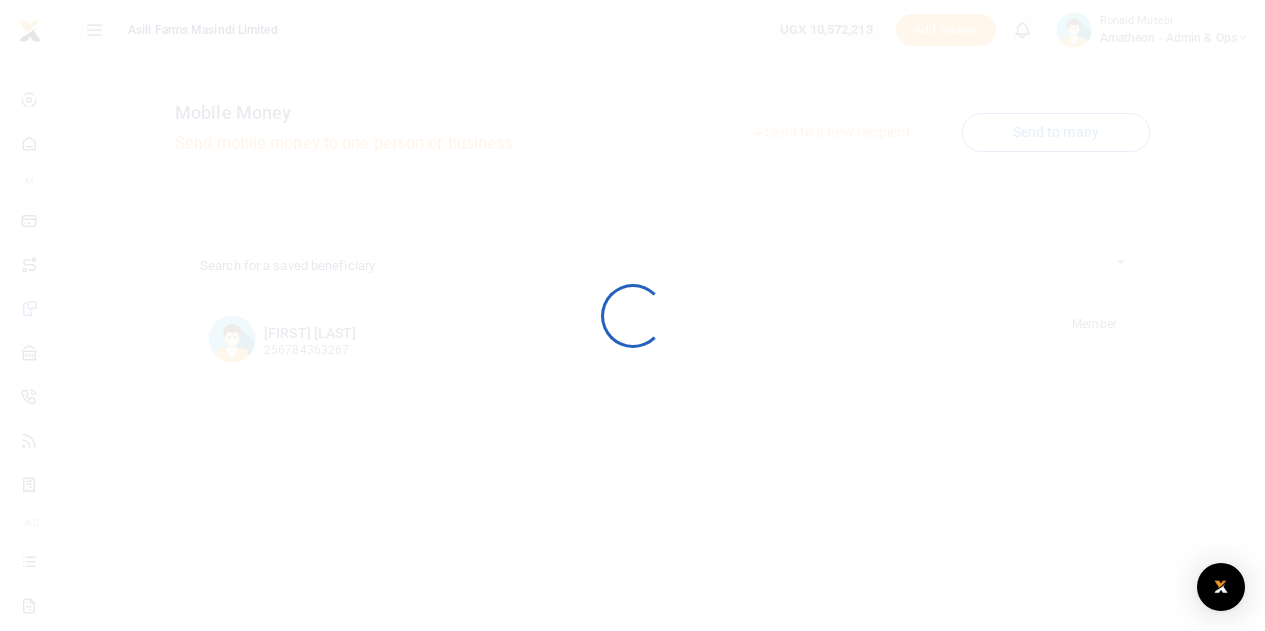 scroll, scrollTop: 0, scrollLeft: 0, axis: both 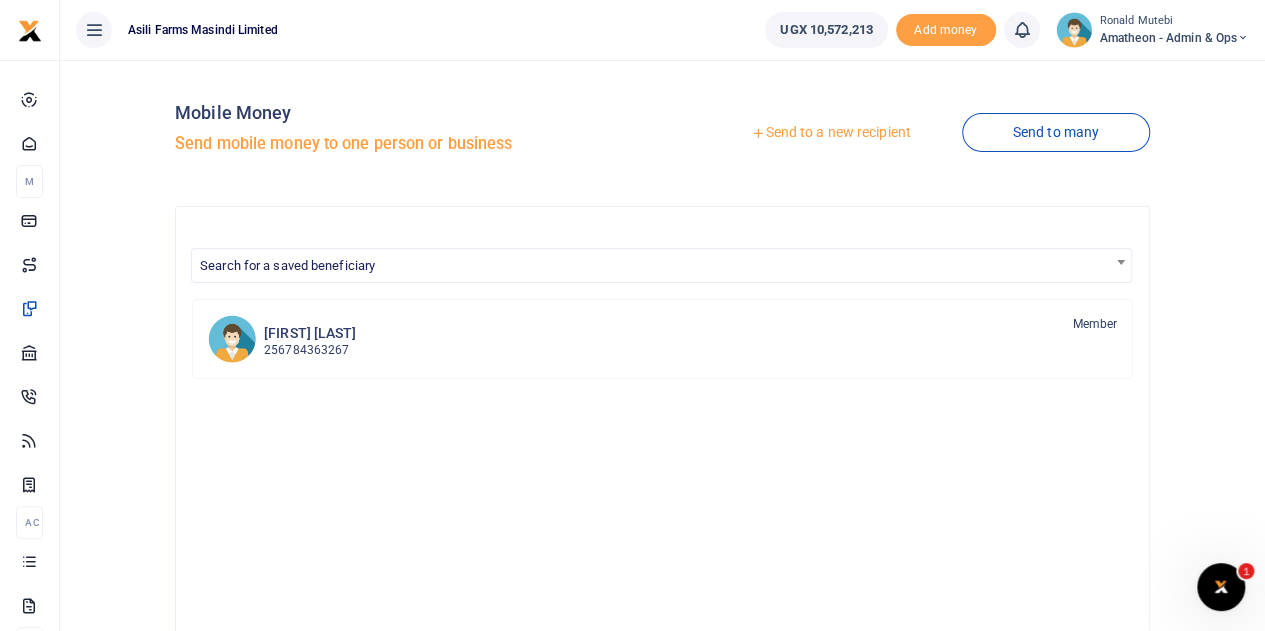 click on "Send to a new recipient" at bounding box center [830, 133] 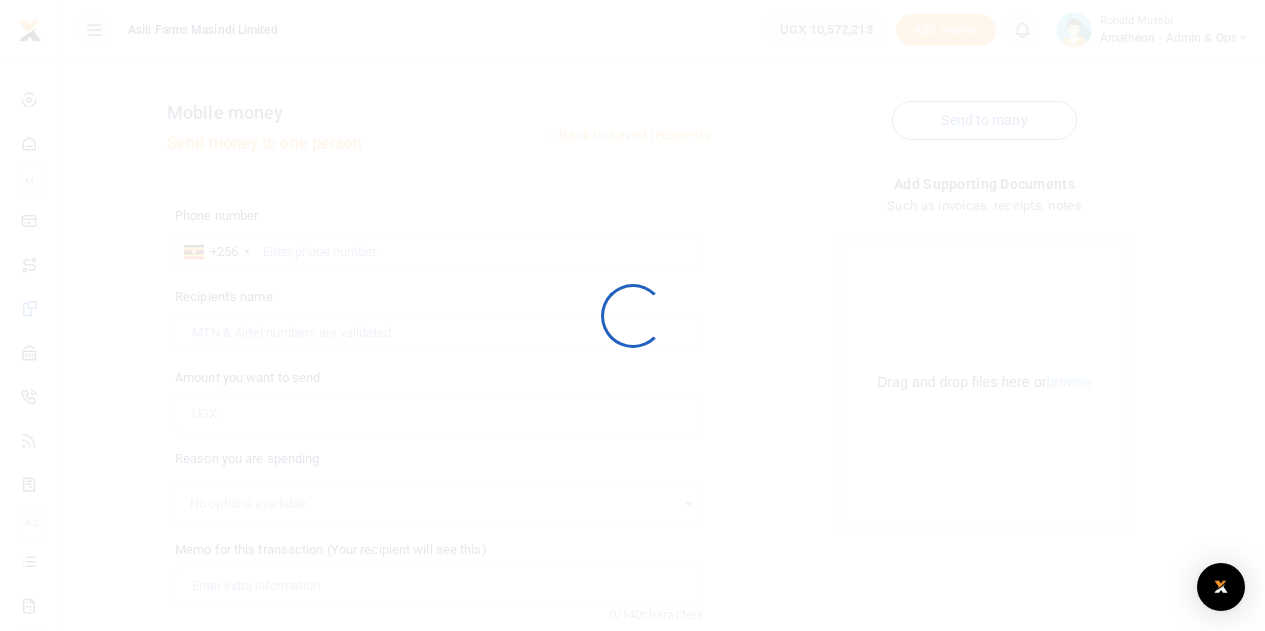 scroll, scrollTop: 0, scrollLeft: 0, axis: both 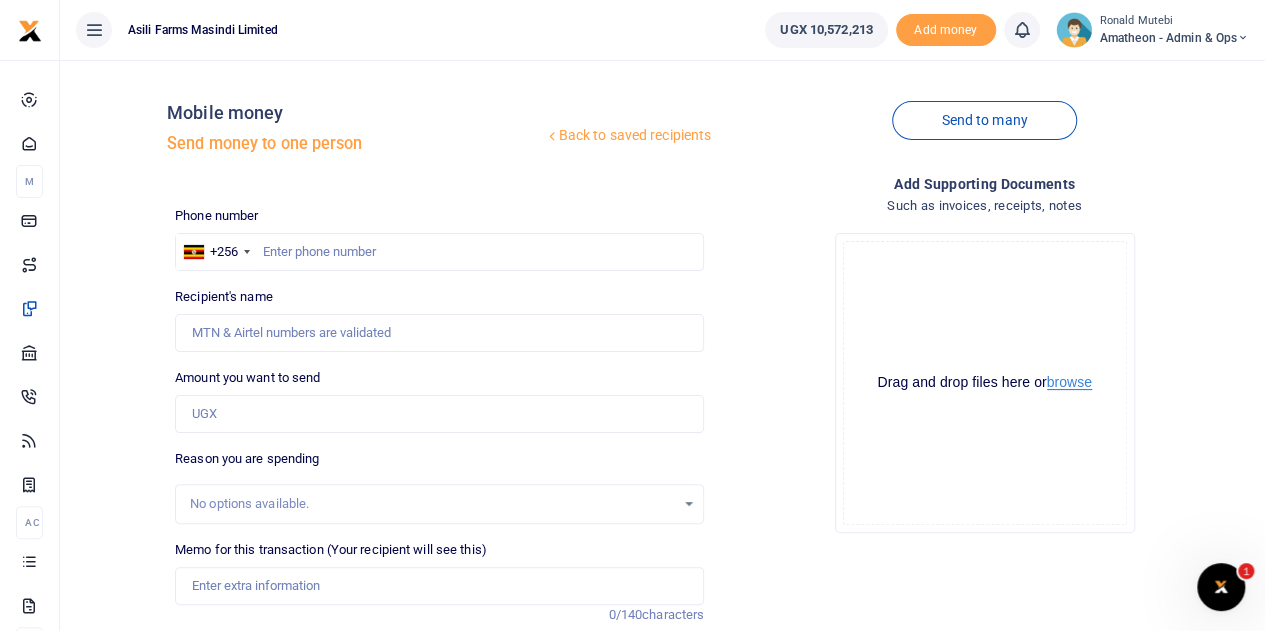 click on "browse" at bounding box center [1069, 382] 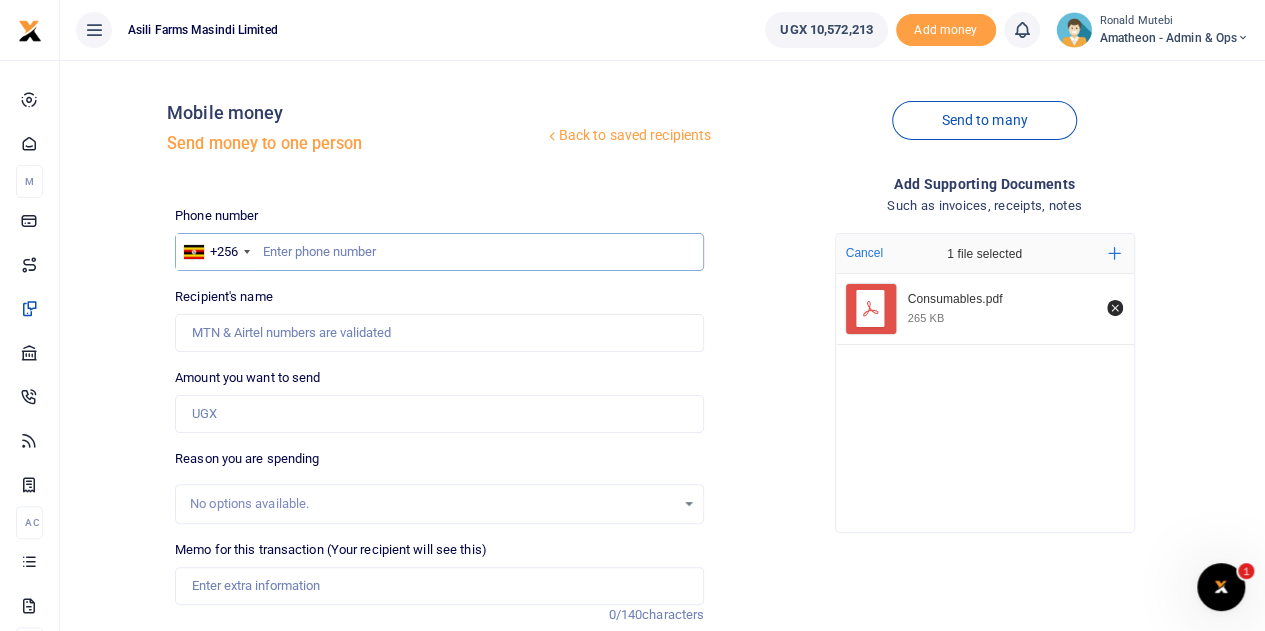 click at bounding box center (439, 252) 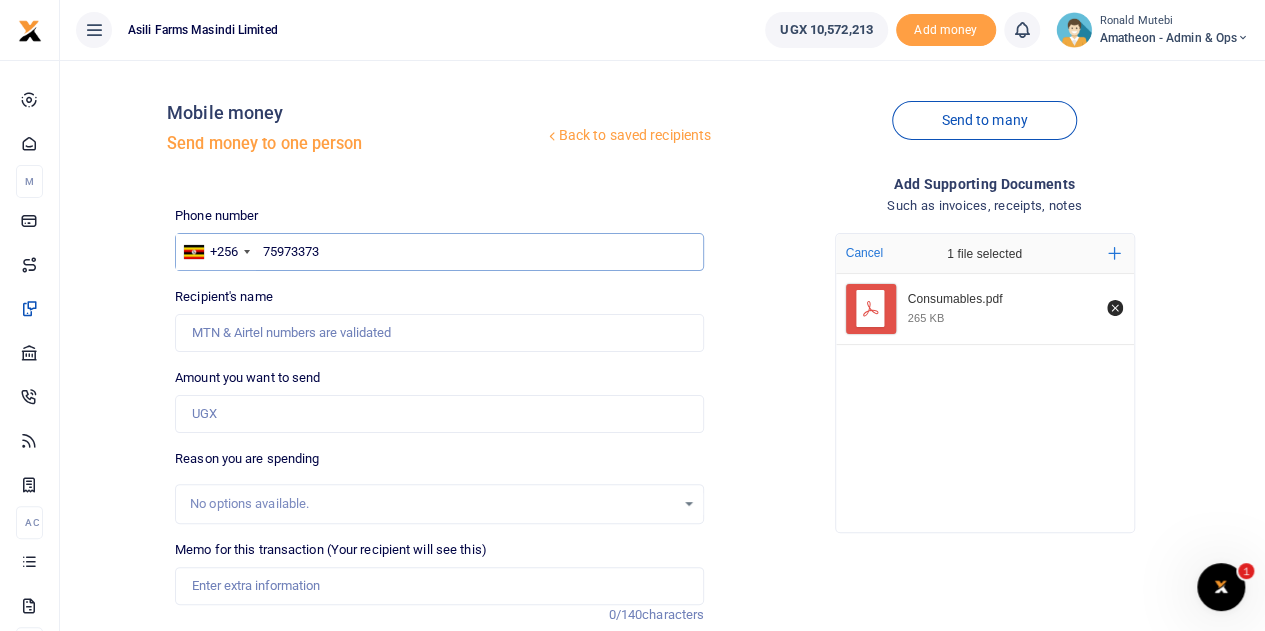type on "759733736" 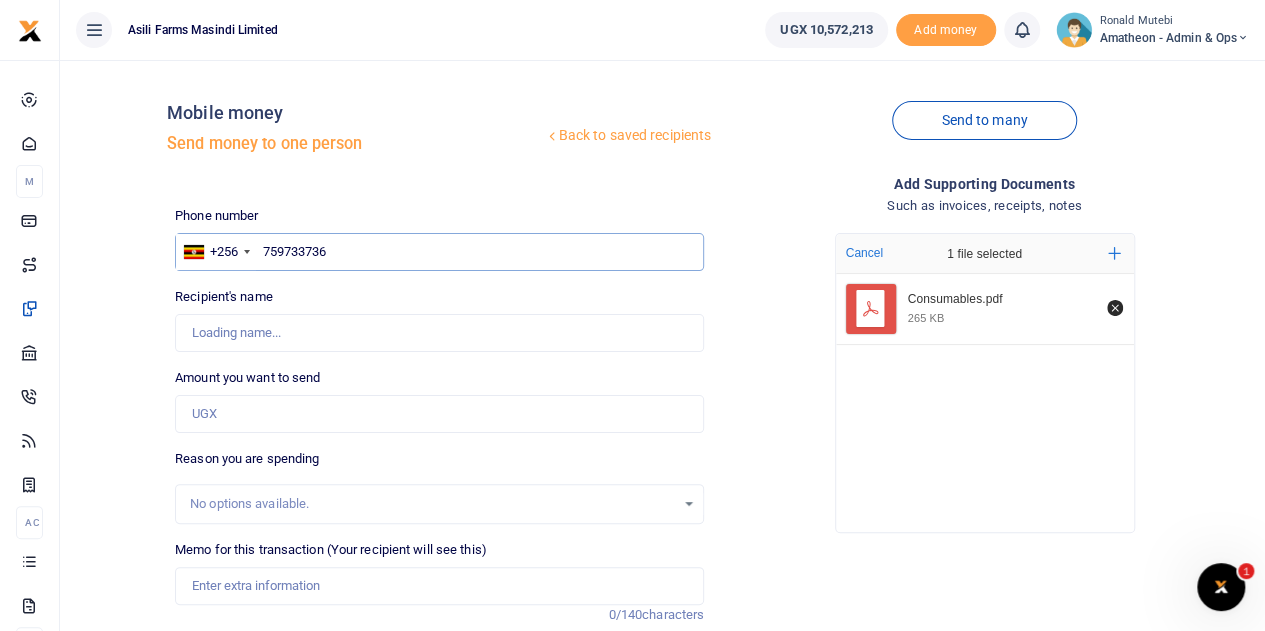 type on "Stephen Mutibwa" 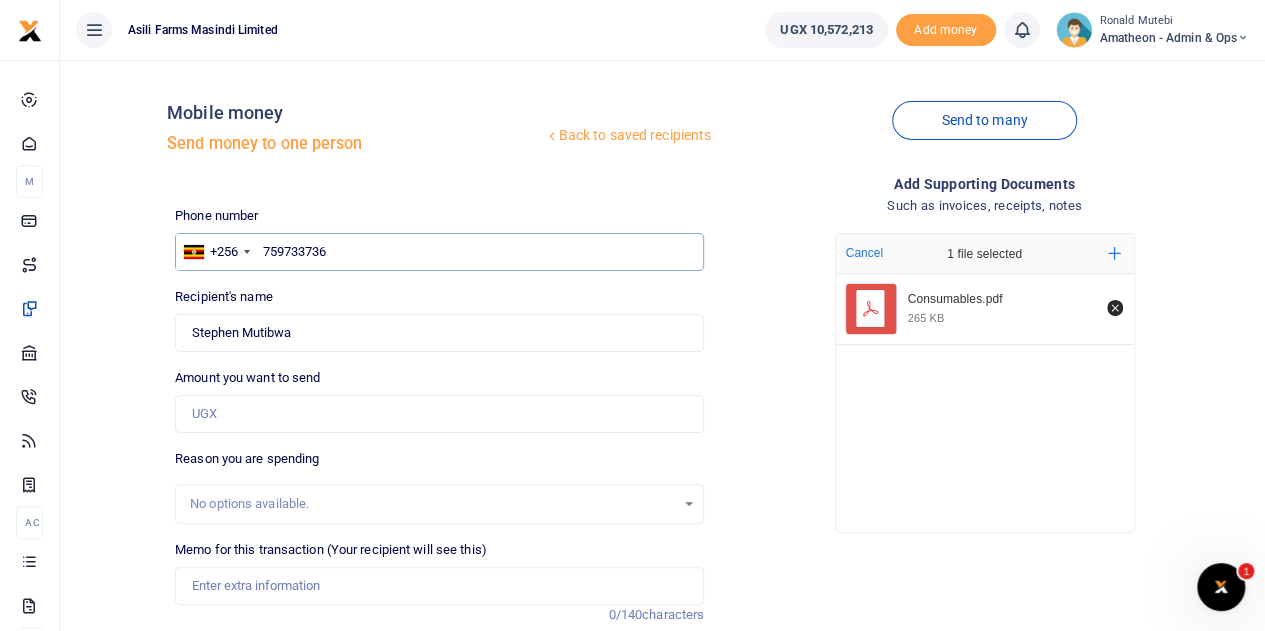 type on "759733736" 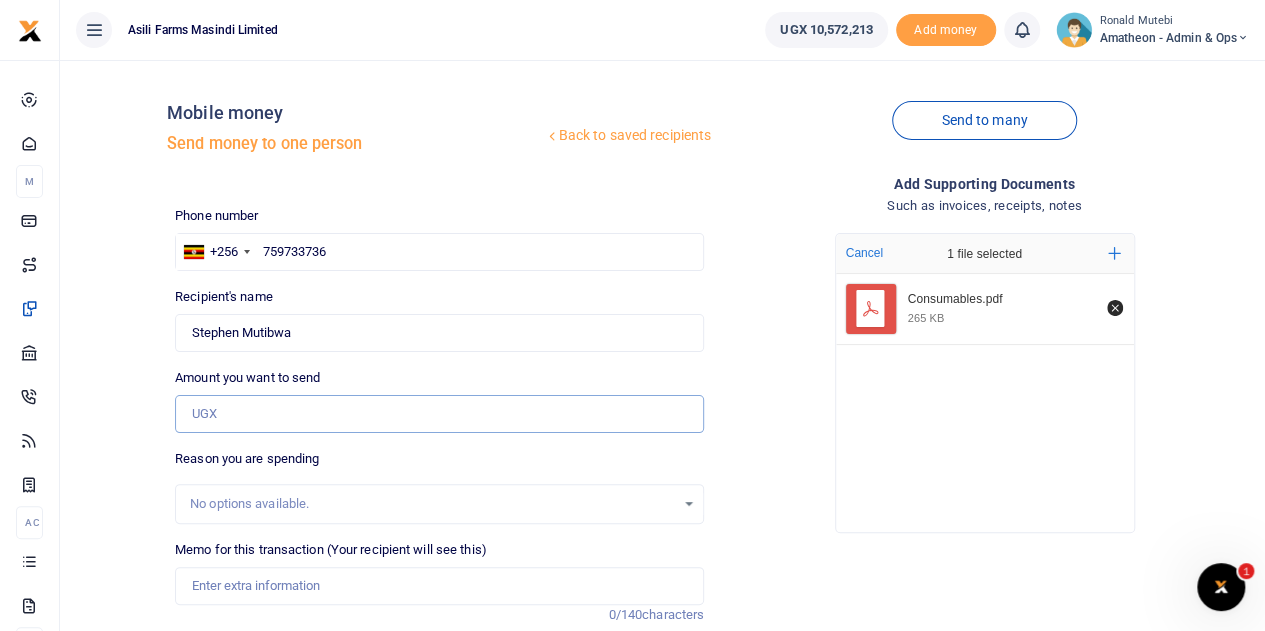 click on "Amount you want to send" at bounding box center [439, 414] 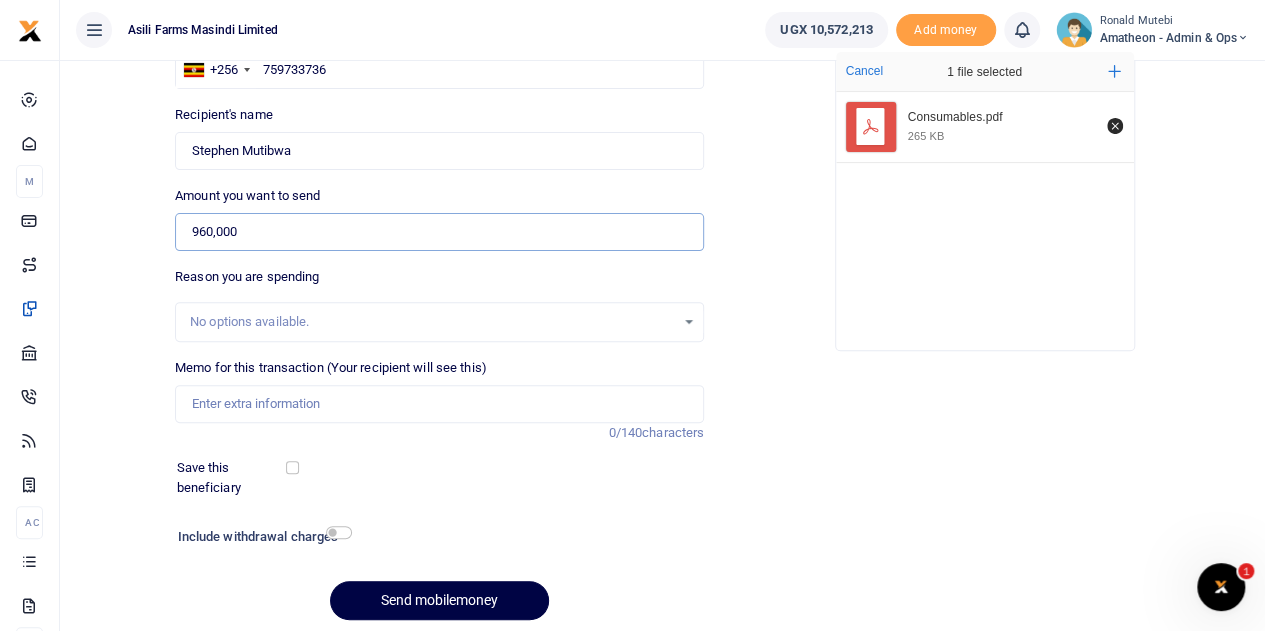 scroll, scrollTop: 200, scrollLeft: 0, axis: vertical 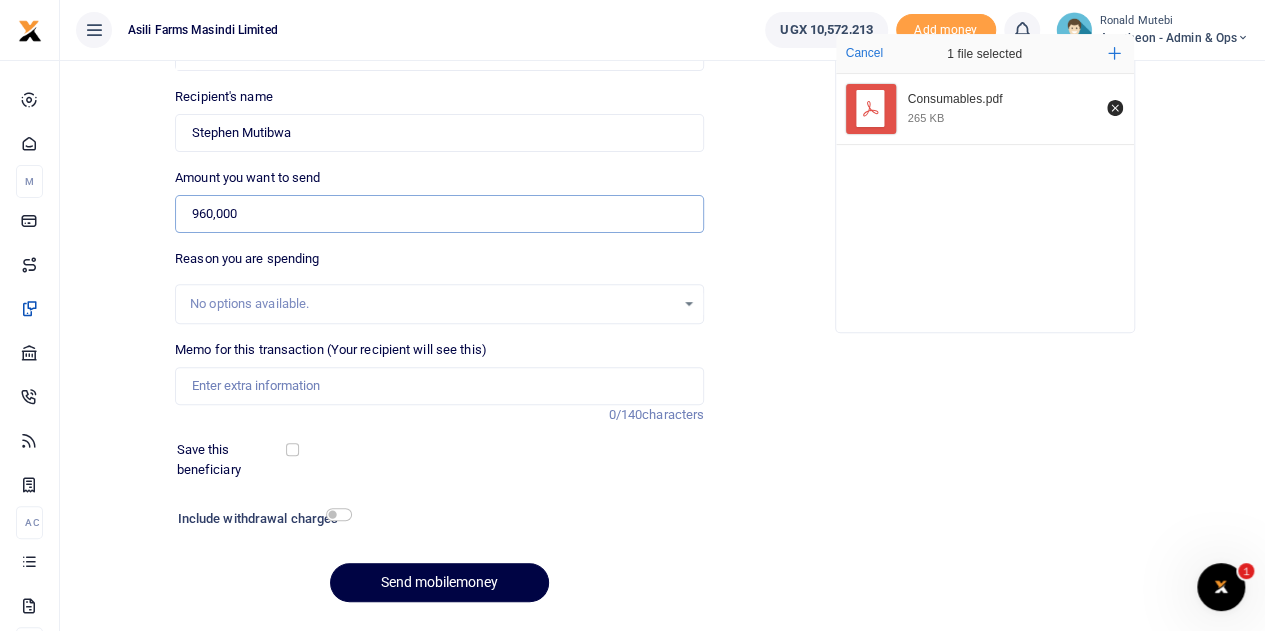 type on "960,000" 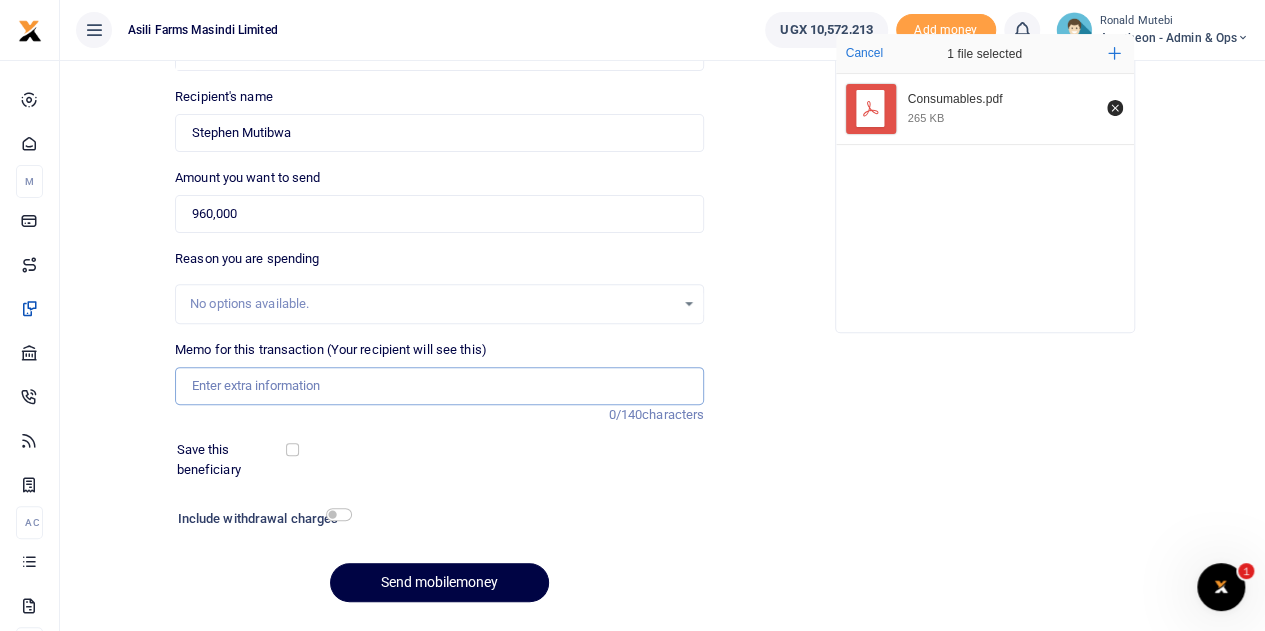 click on "Memo for this transaction (Your recipient will see this)" at bounding box center [439, 386] 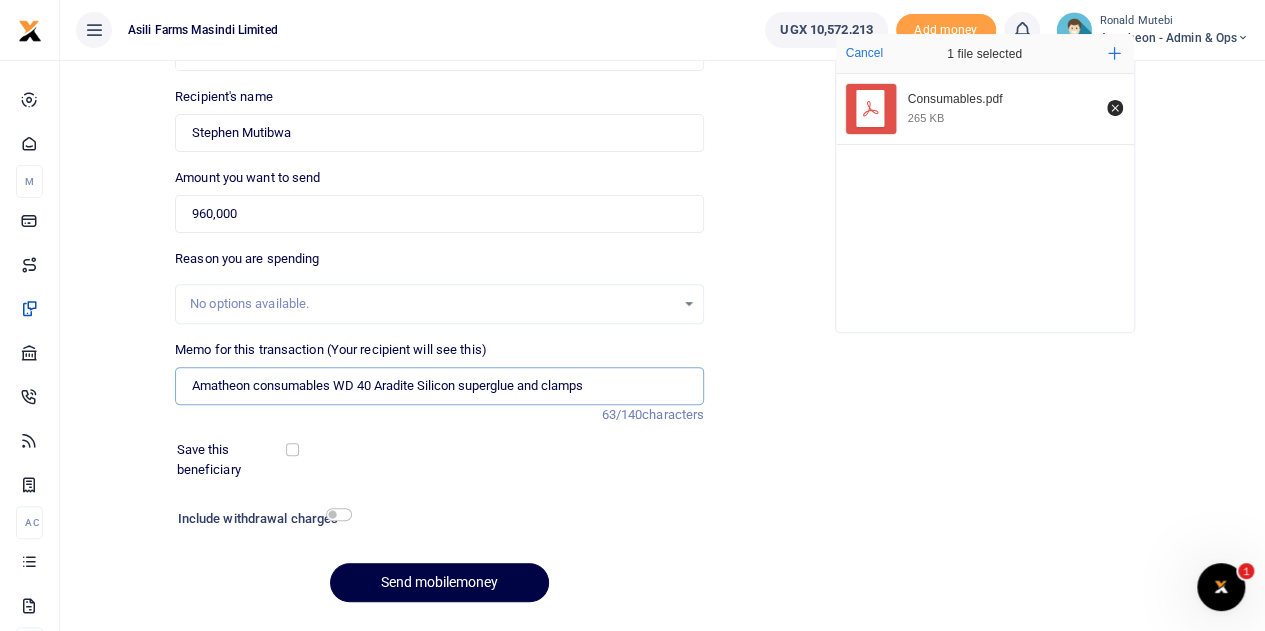 click on "Amatheon consumables WD 40 Aradite Silicon superglue and clamps" at bounding box center (439, 386) 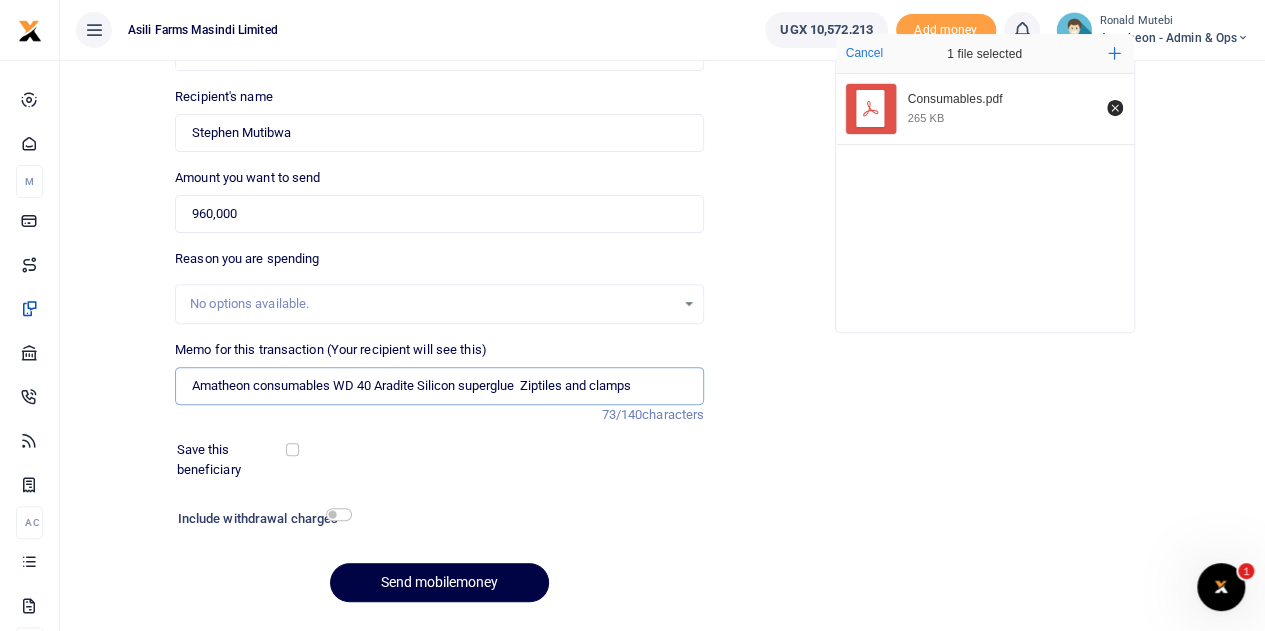 click on "Amatheon consumables WD 40 Aradite Silicon superglue  Ziptiles and clamps" at bounding box center [439, 386] 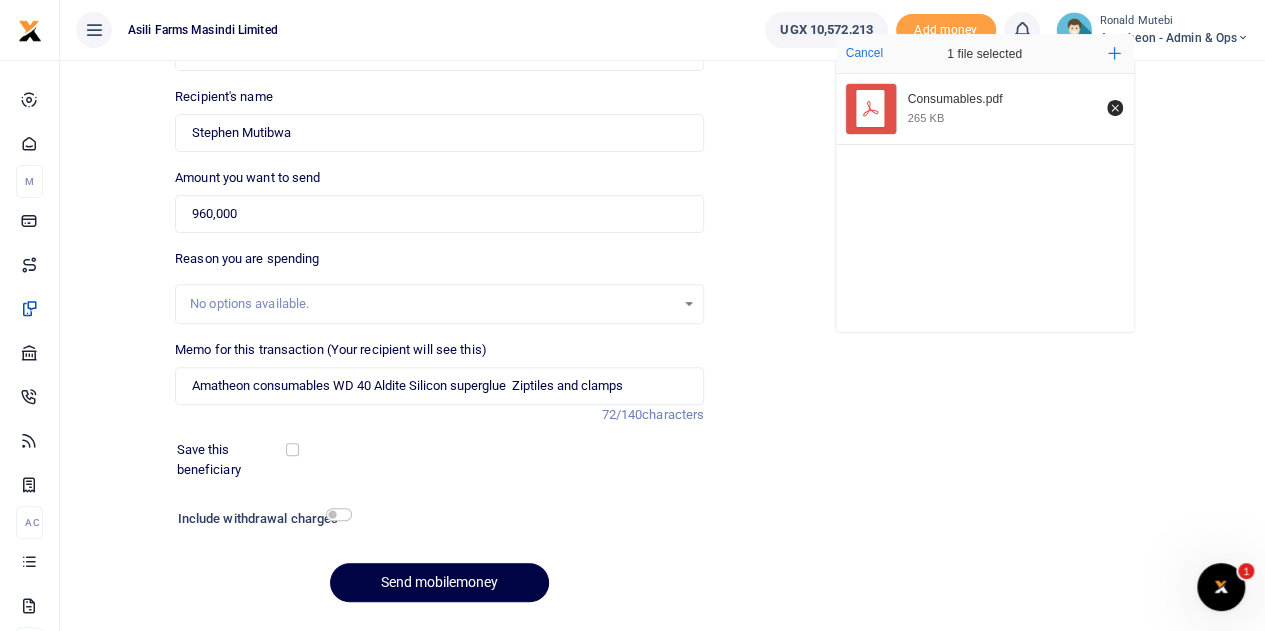 drag, startPoint x: 390, startPoint y: 385, endPoint x: 832, endPoint y: 341, distance: 444.18463 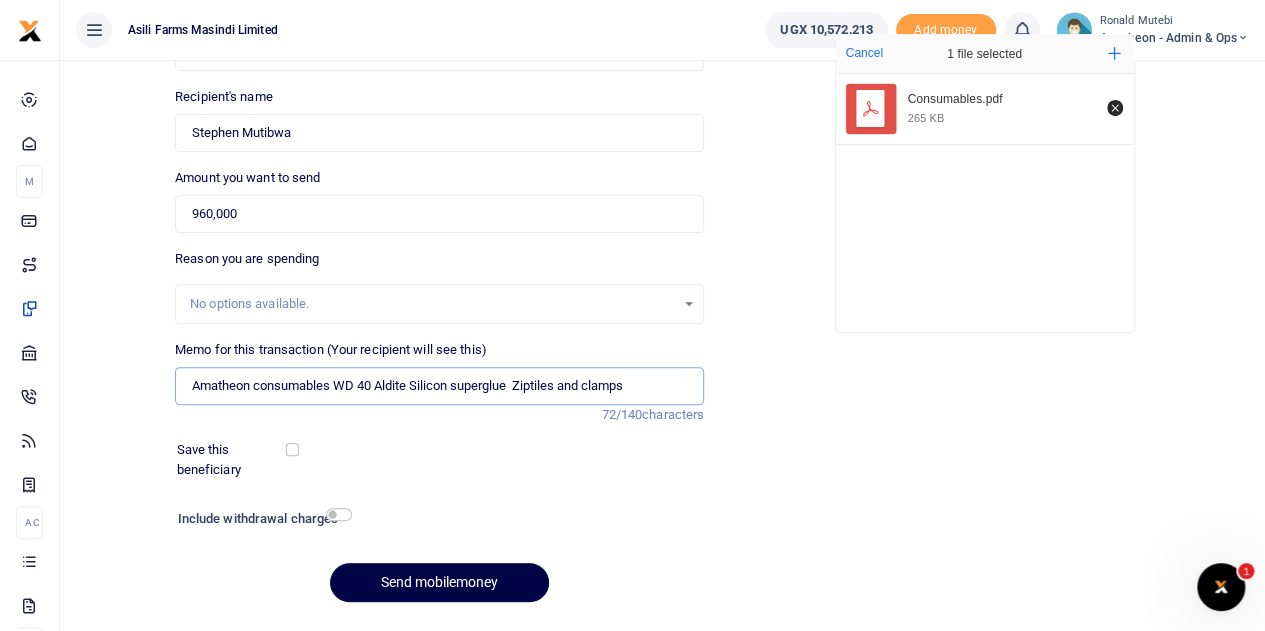click on "Amatheon consumables WD 40 Aldite Silicon superglue  Ziptiles and clamps" at bounding box center (439, 386) 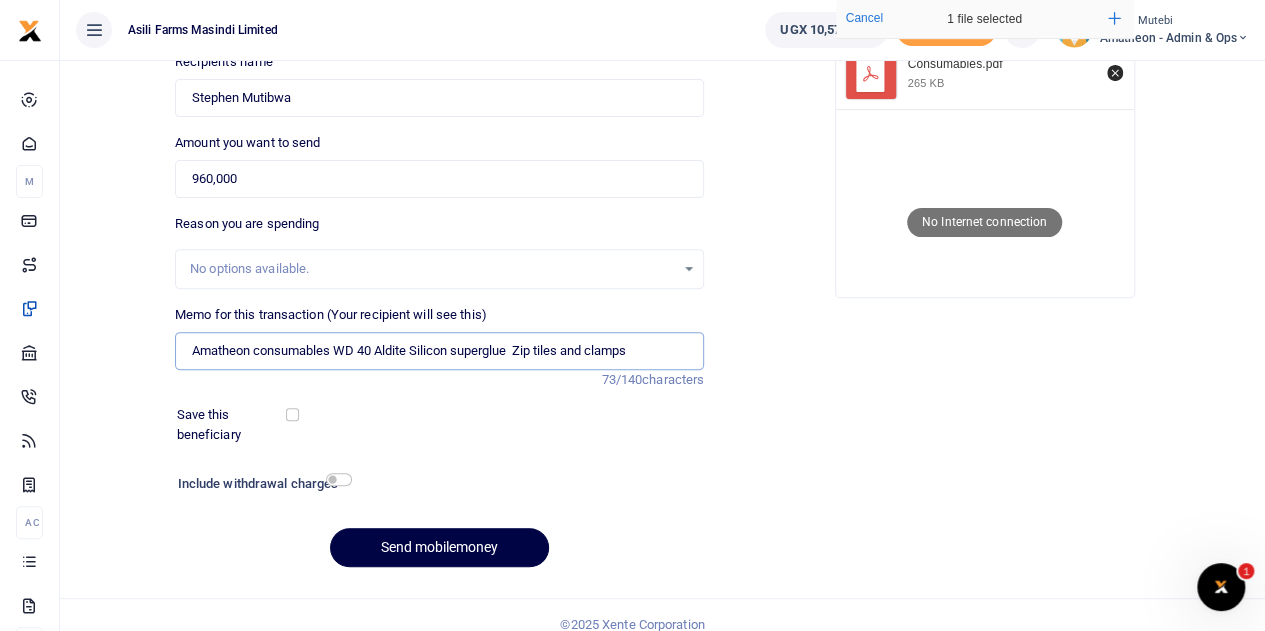 scroll, scrollTop: 252, scrollLeft: 0, axis: vertical 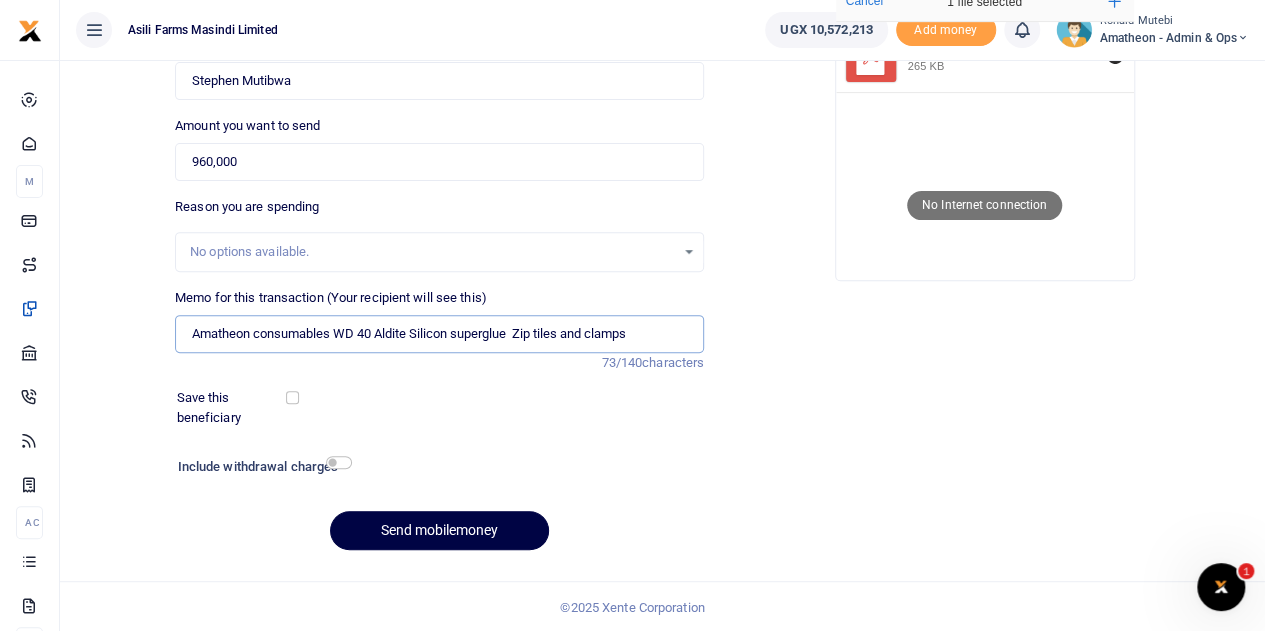 click on "Amatheon consumables WD 40 Aldite Silicon superglue  Zip tiles and clamps" at bounding box center (439, 334) 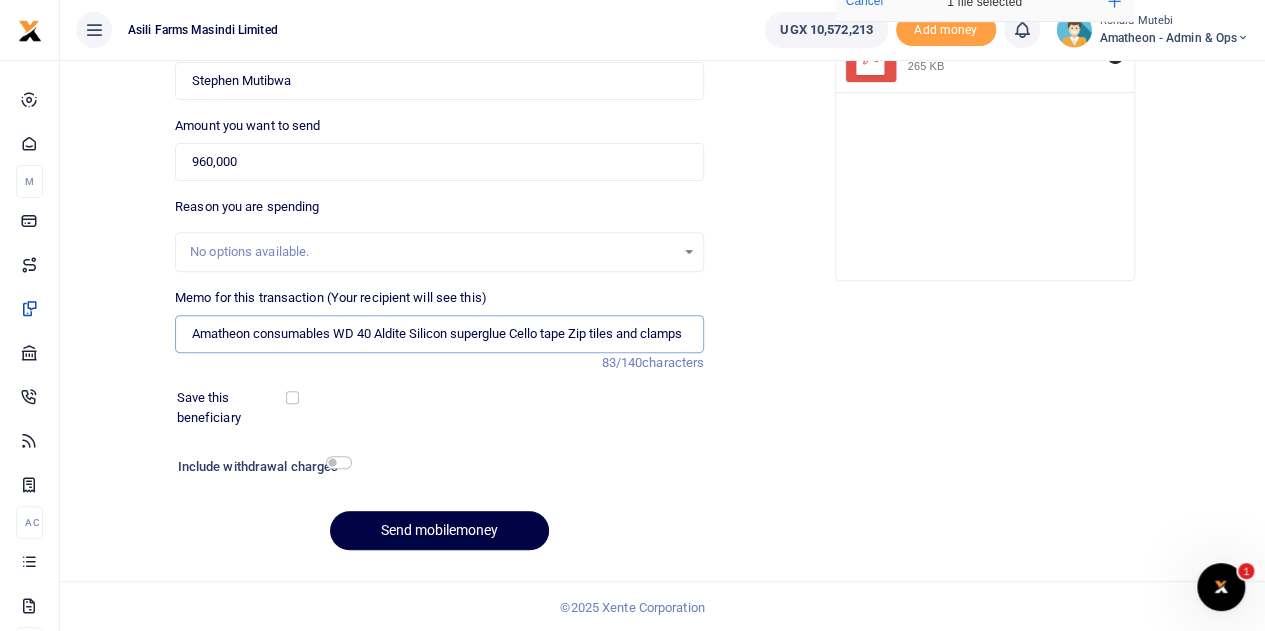 click on "Amatheon consumables WD 40 Aldite Silicon superglue Cello tape Zip tiles and clamps" at bounding box center (439, 334) 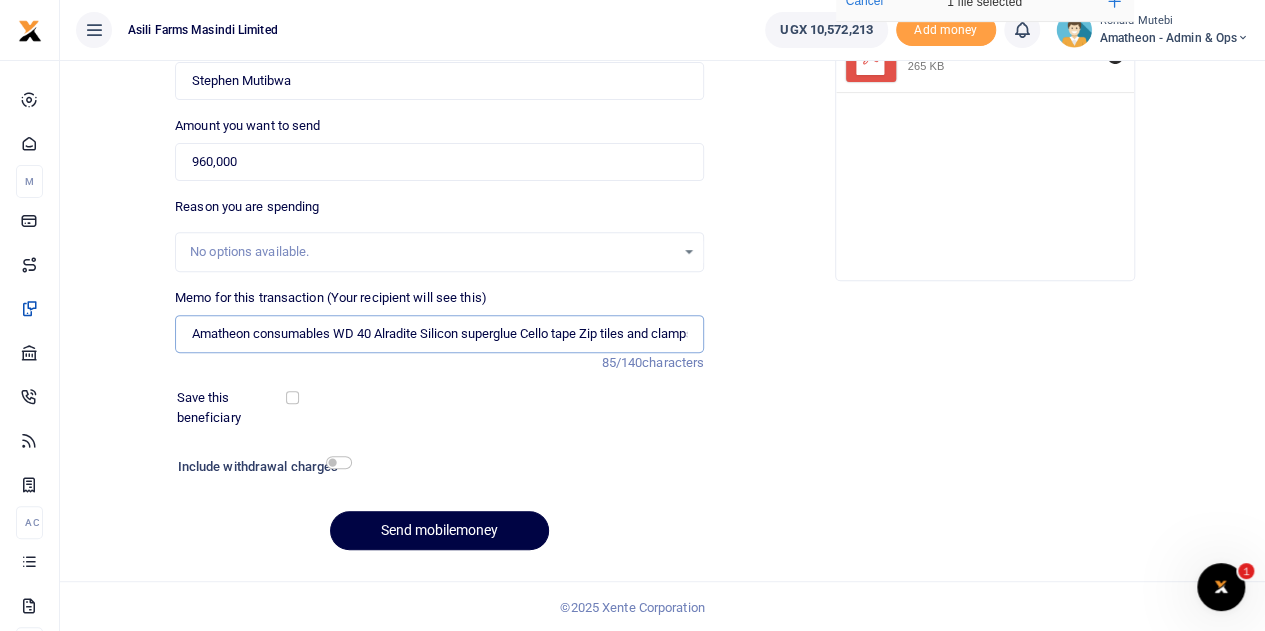 click on "Amatheon consumables WD 40 Alradite Silicon superglue Cello tape Zip tiles and clamps" at bounding box center [439, 334] 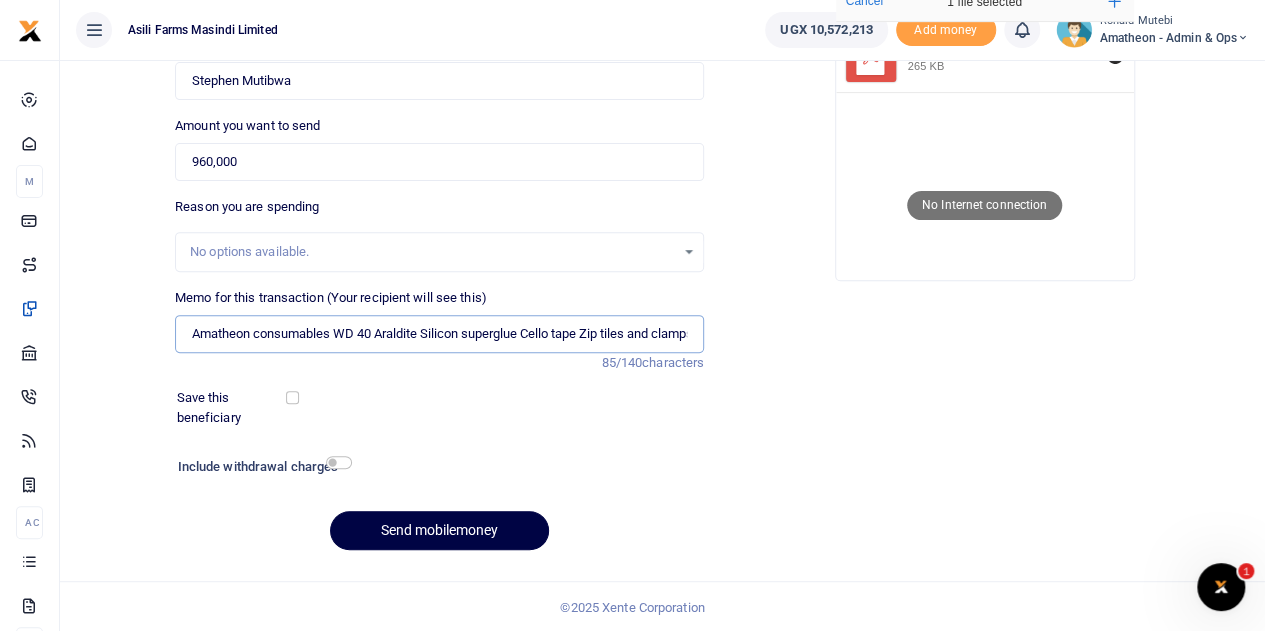 type on "Amatheon consumables WD 40 Araldite Silicon superglue Cello tape Zip tiles and clamps" 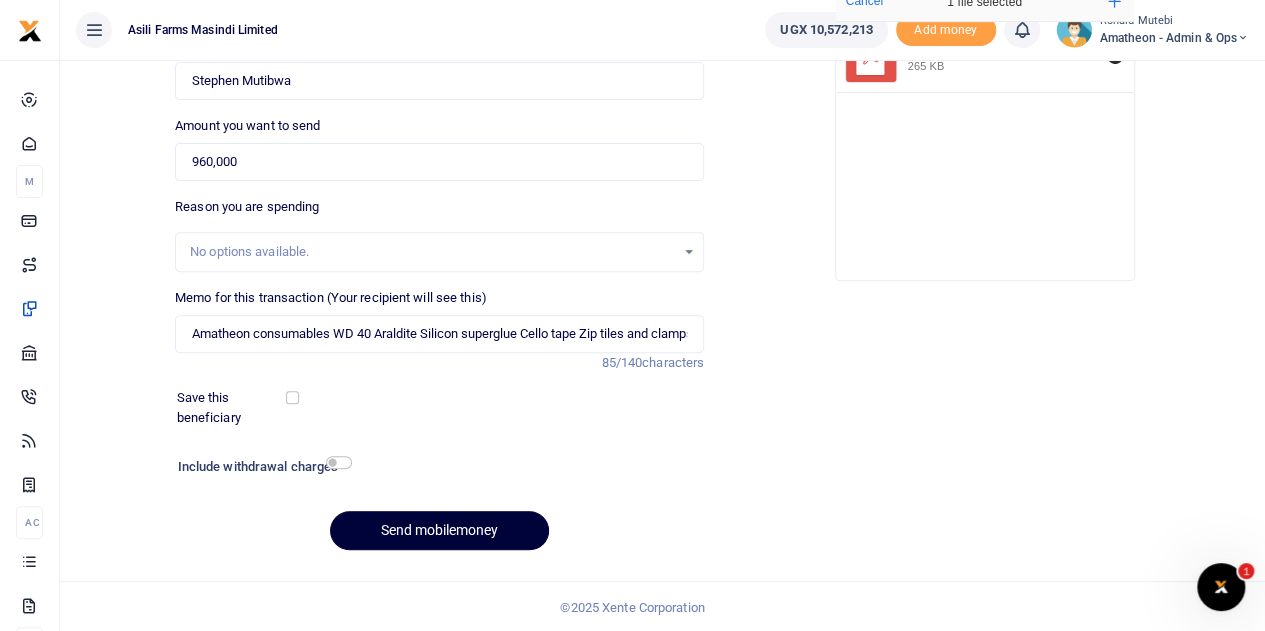 click on "Send mobilemoney" at bounding box center [439, 530] 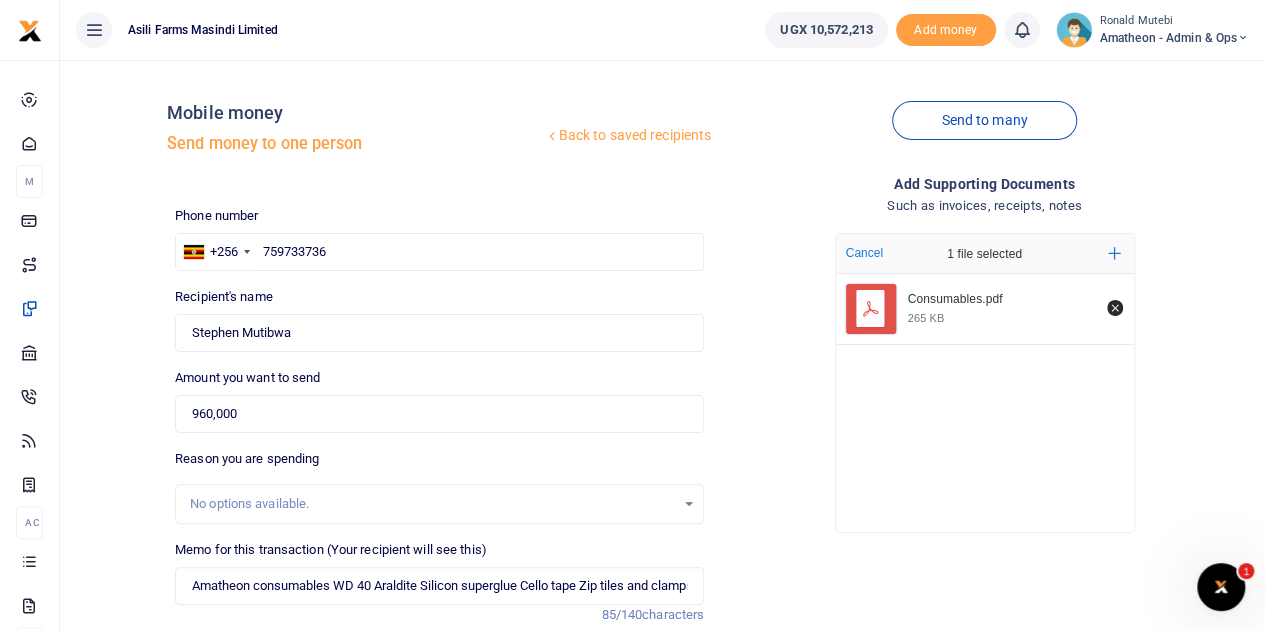 scroll, scrollTop: 252, scrollLeft: 0, axis: vertical 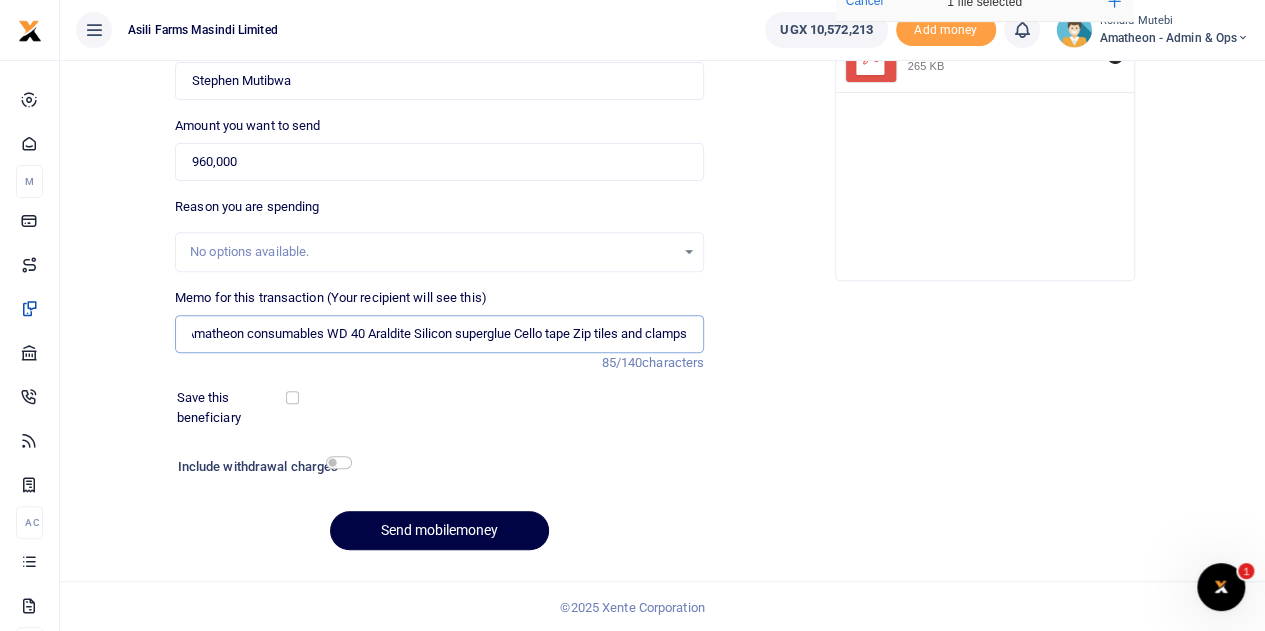 drag, startPoint x: 190, startPoint y: 334, endPoint x: 767, endPoint y: 313, distance: 577.382 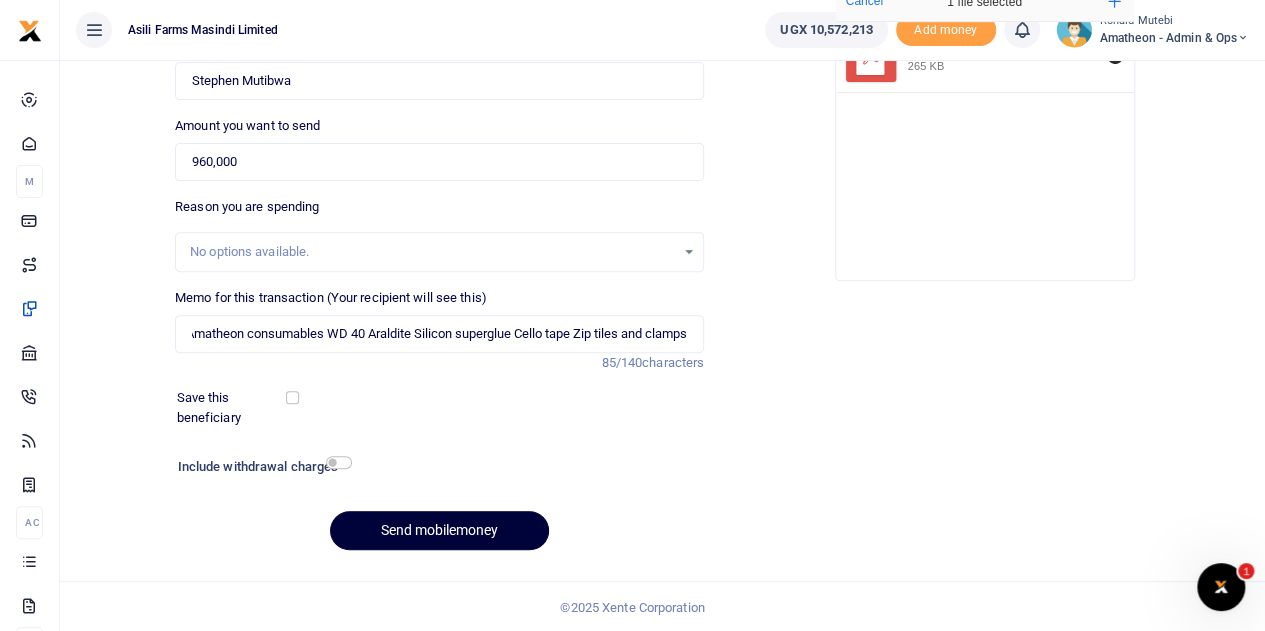scroll, scrollTop: 0, scrollLeft: 0, axis: both 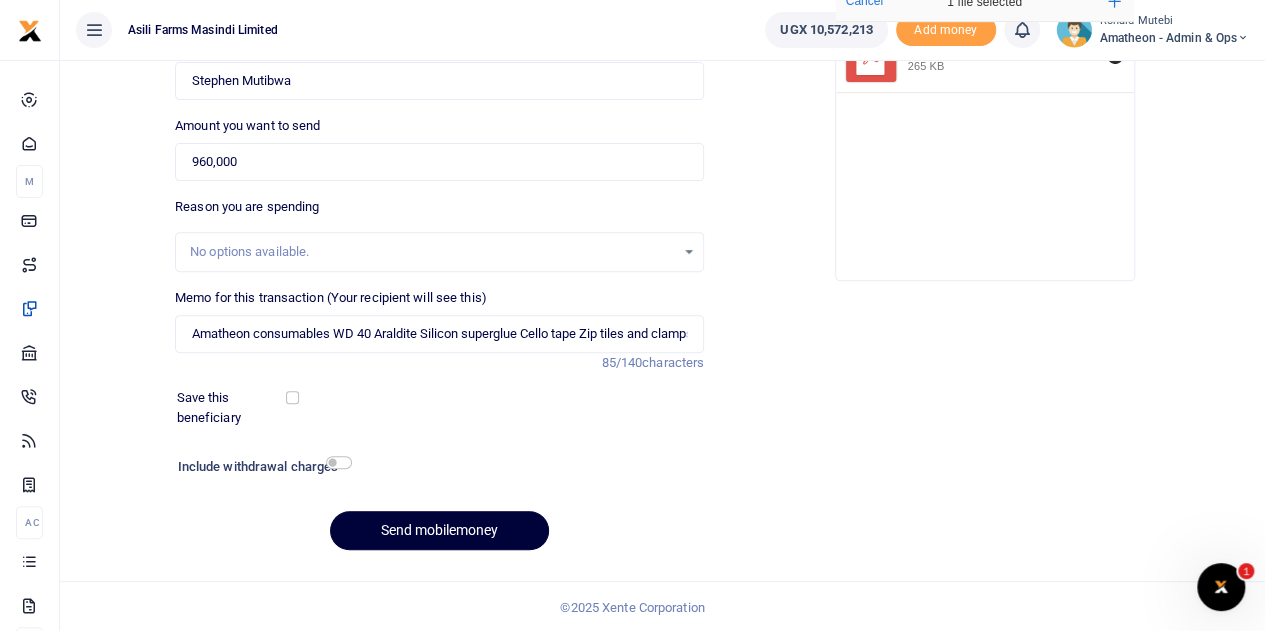 click on "Send mobilemoney" at bounding box center (439, 530) 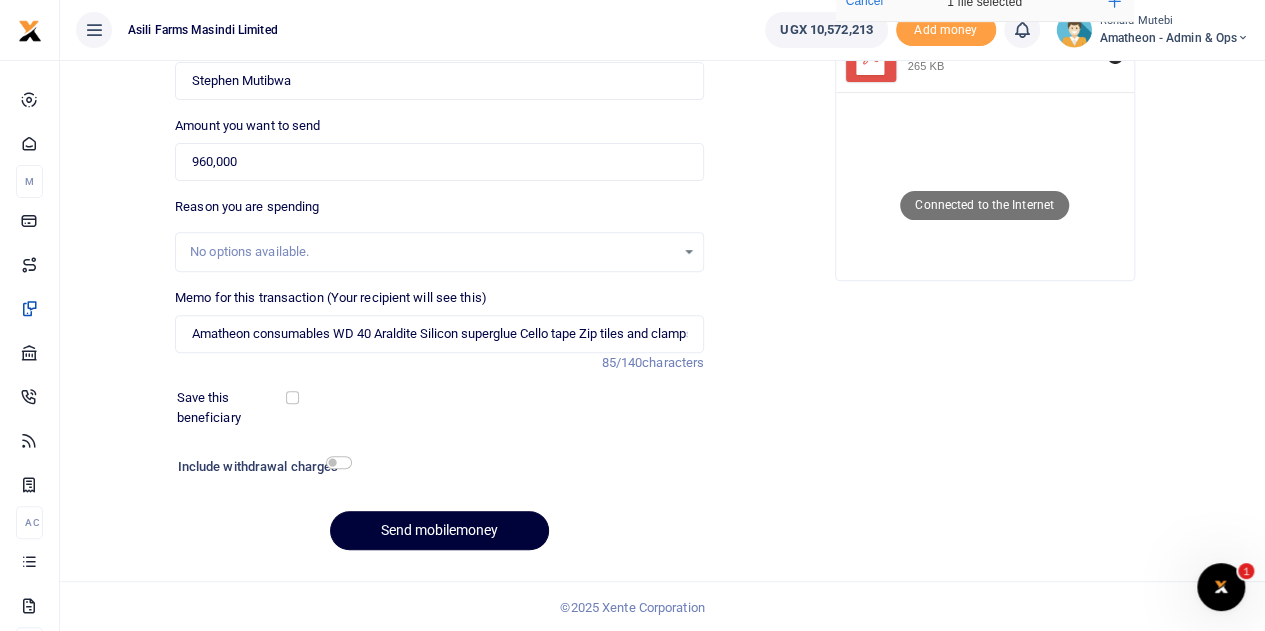 click on "Send mobilemoney" at bounding box center (439, 530) 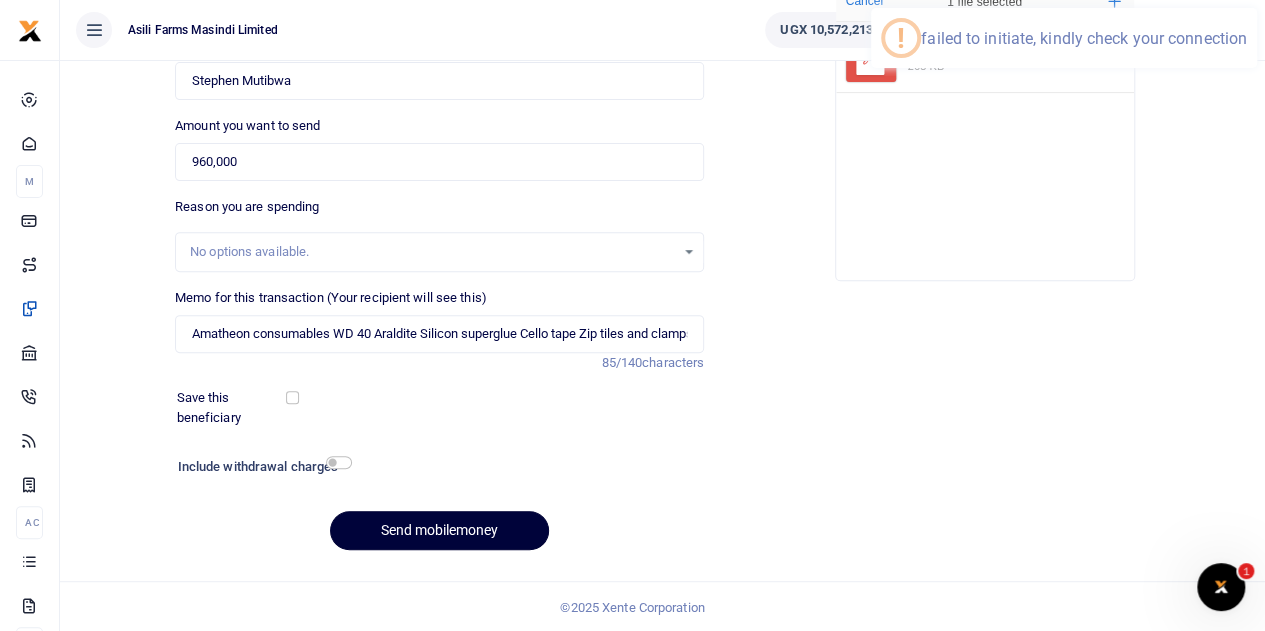 click on "Send mobilemoney" at bounding box center (439, 530) 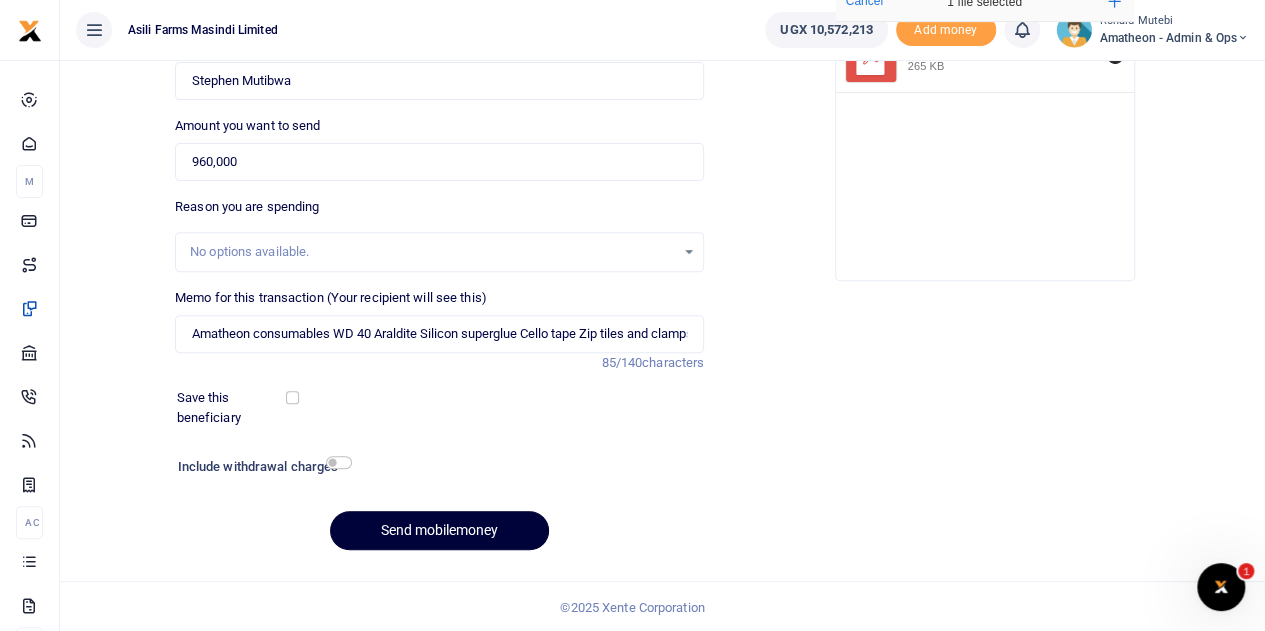 click on "Send mobilemoney" at bounding box center (439, 530) 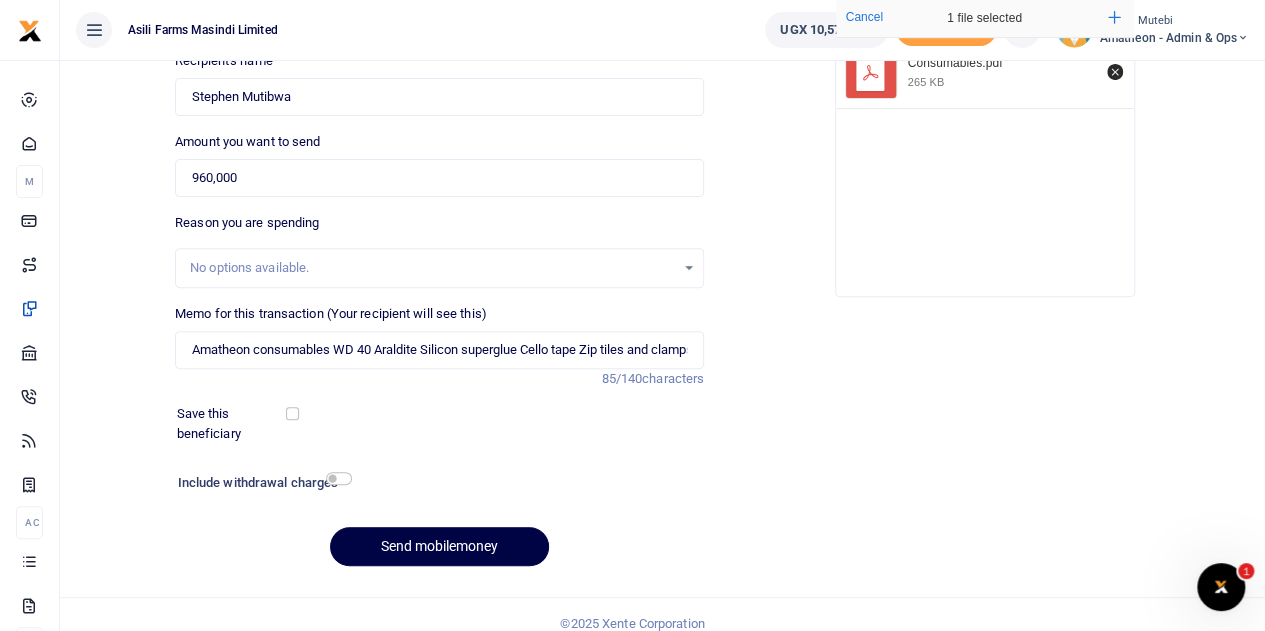scroll, scrollTop: 252, scrollLeft: 0, axis: vertical 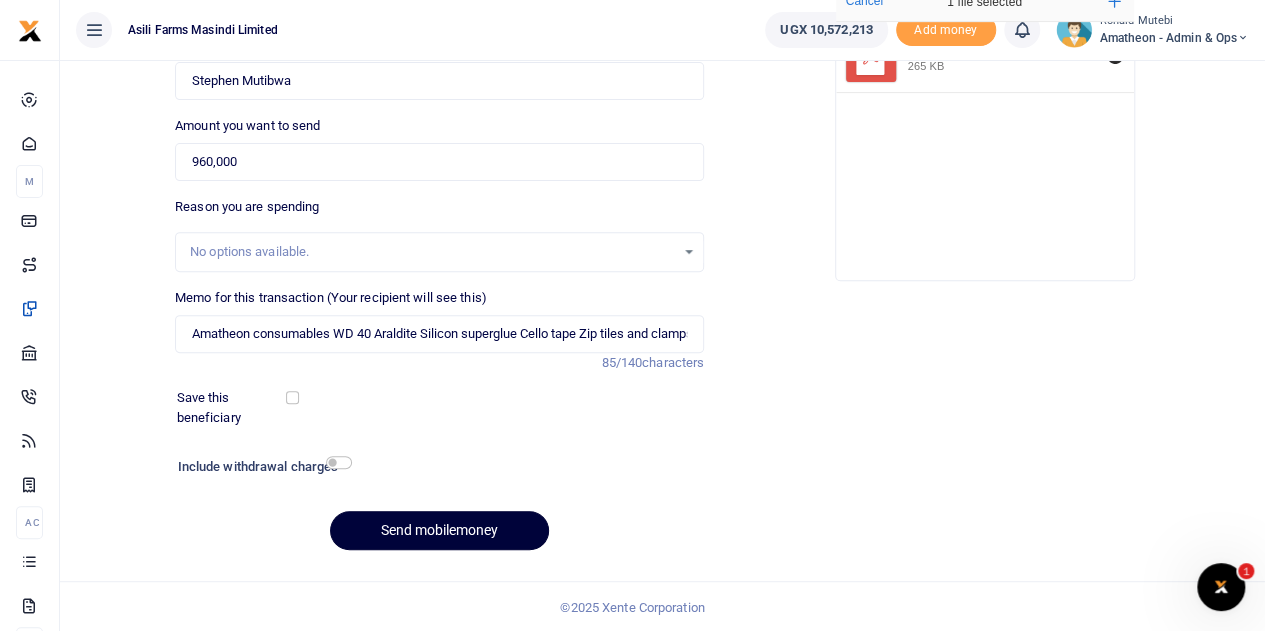 click on "Send mobilemoney" at bounding box center (439, 530) 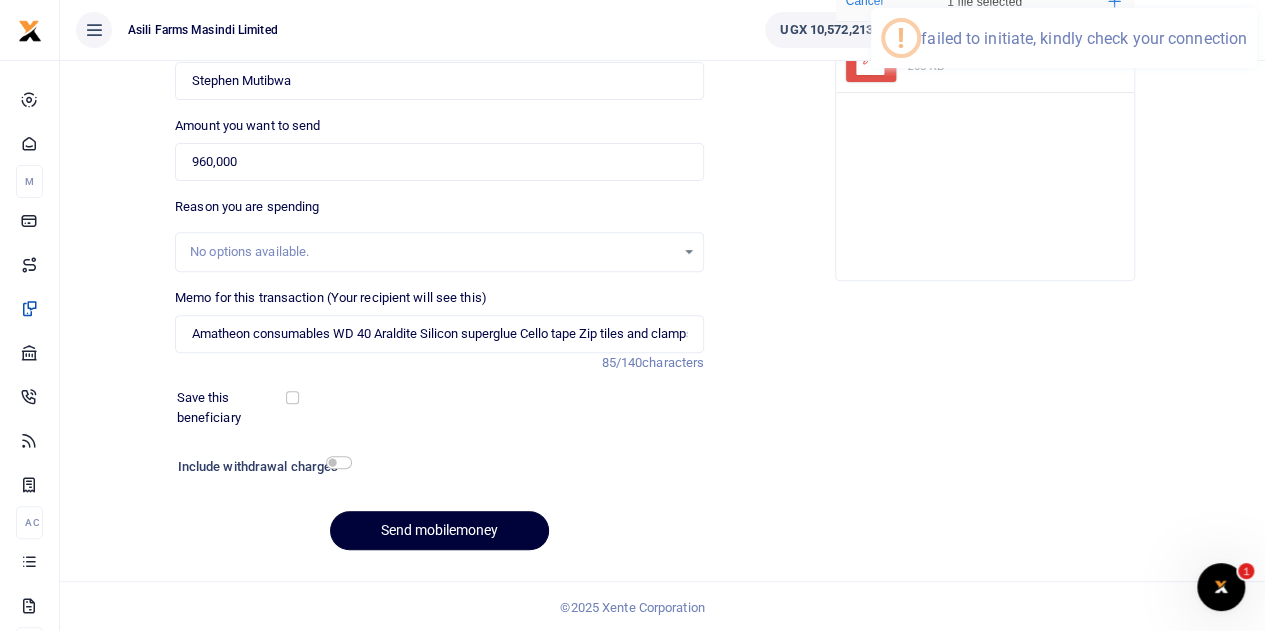 click on "Send mobilemoney" at bounding box center (439, 530) 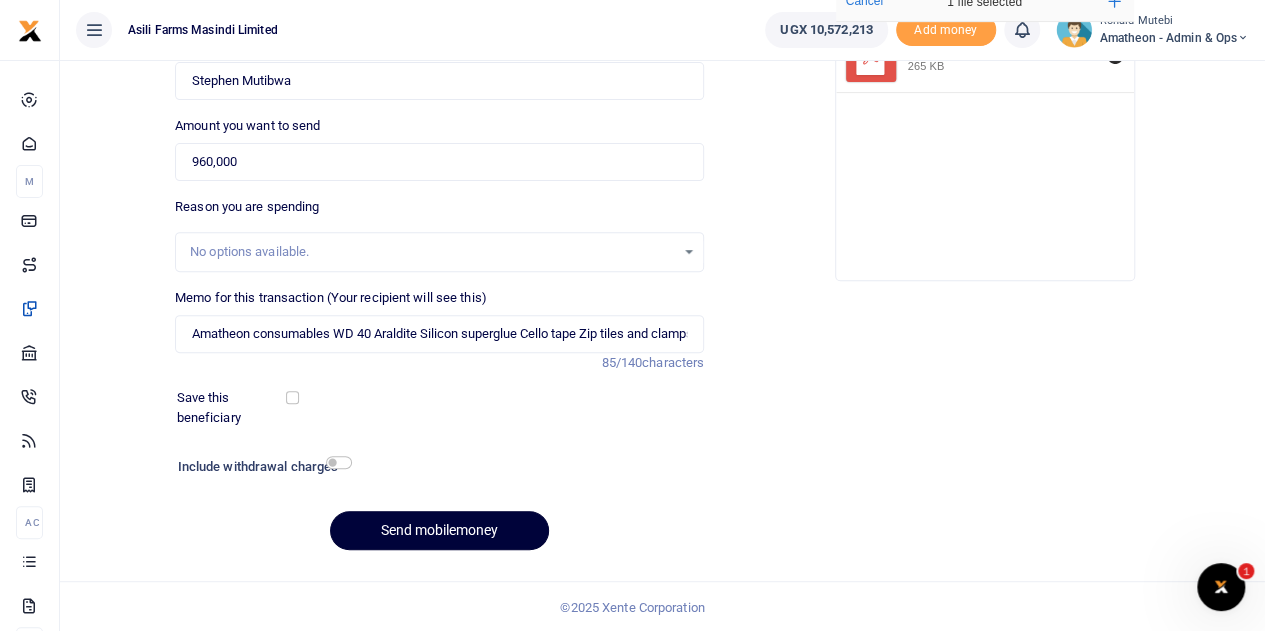 click on "Send mobilemoney" at bounding box center [439, 530] 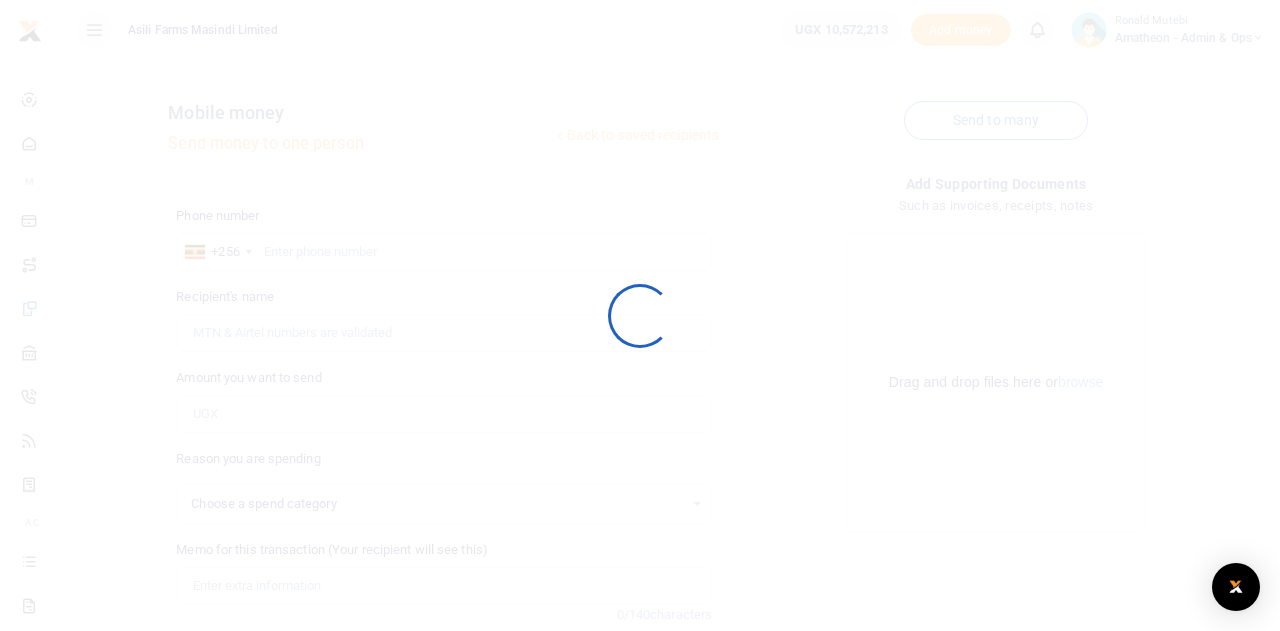 select 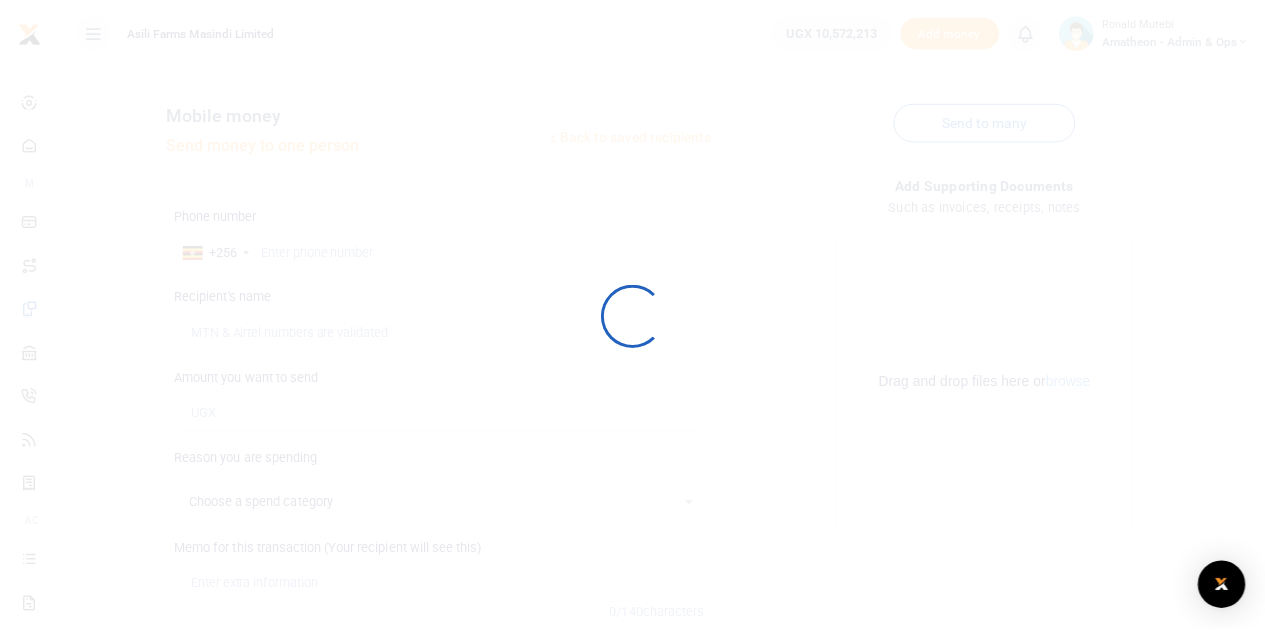 scroll, scrollTop: 252, scrollLeft: 0, axis: vertical 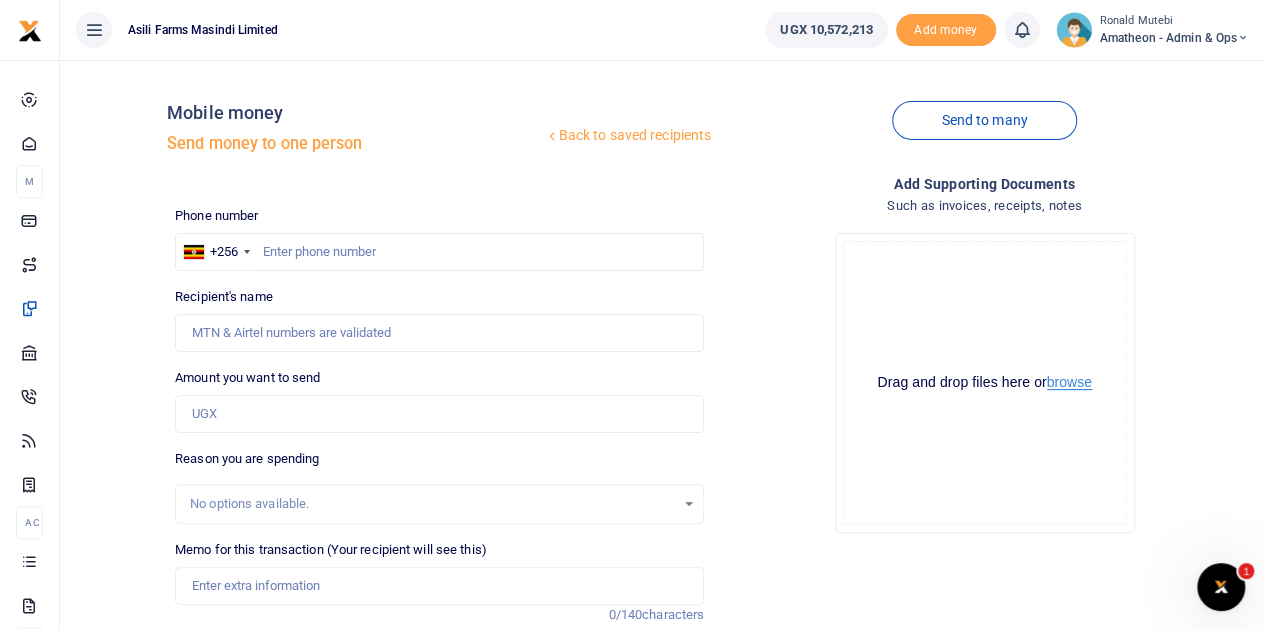 click on "browse" at bounding box center (1069, 382) 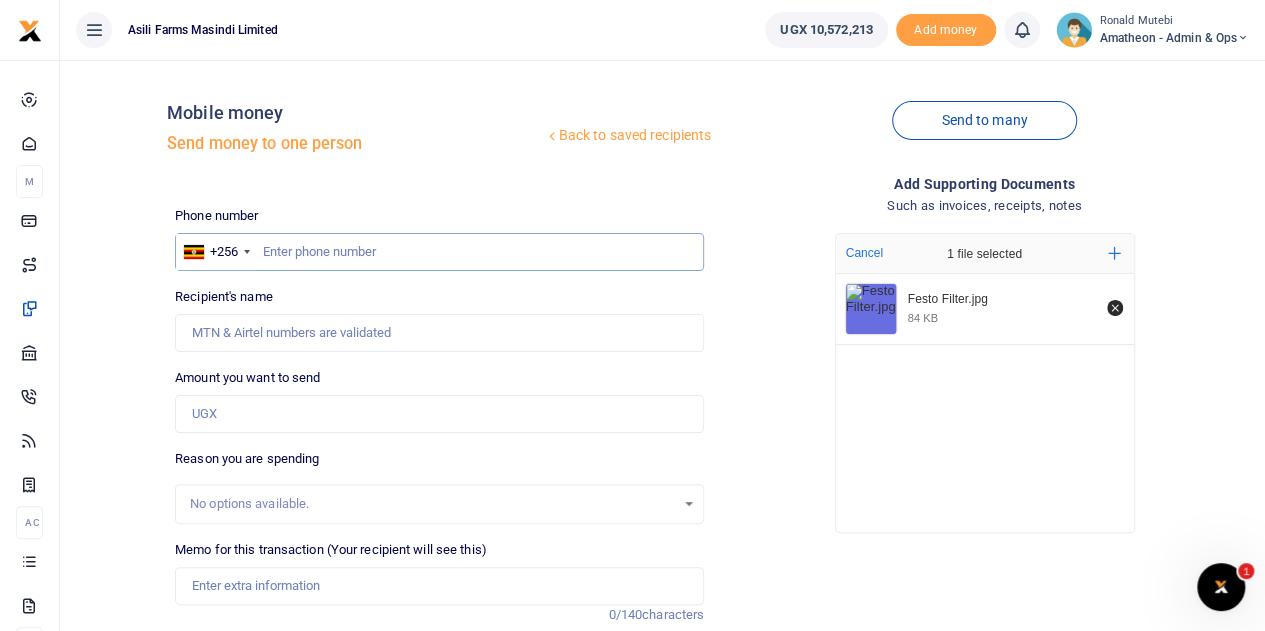 click at bounding box center [439, 252] 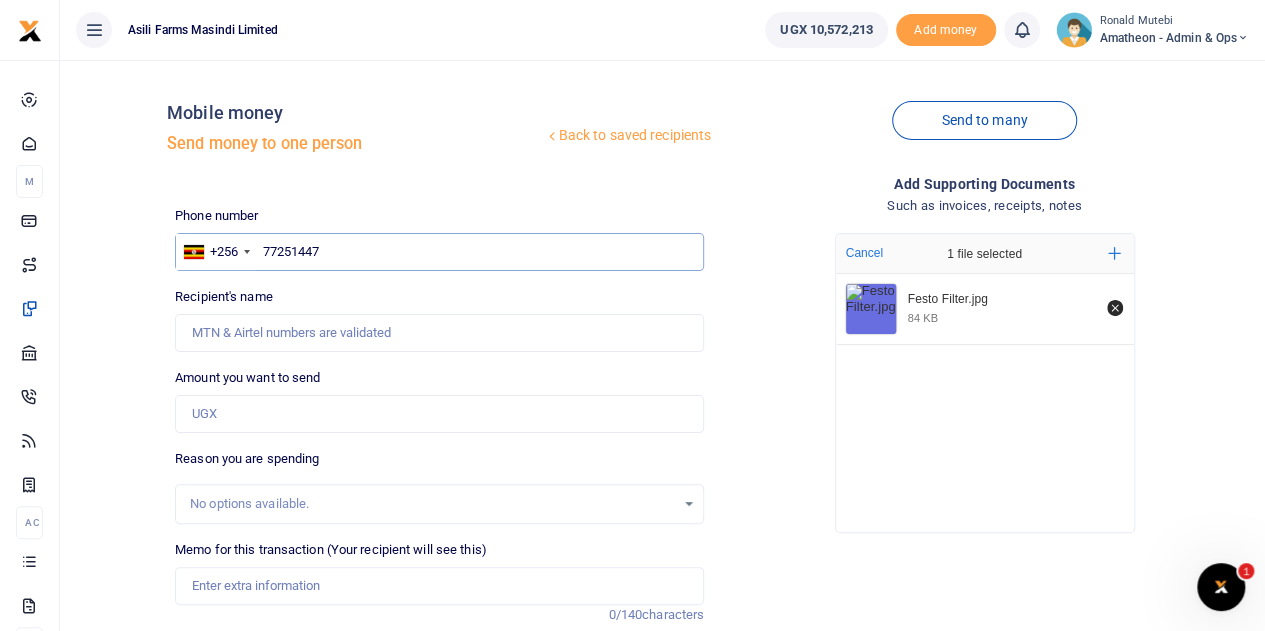 type on "772514470" 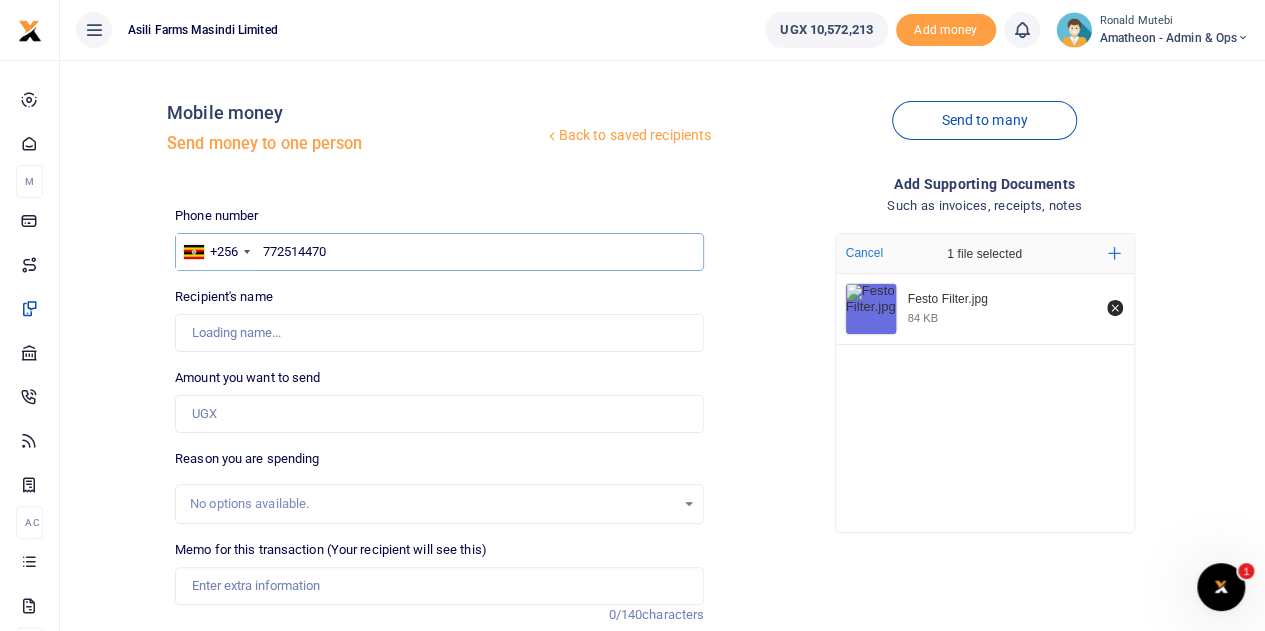 type on "Mwesigwa Ateenyi Julius" 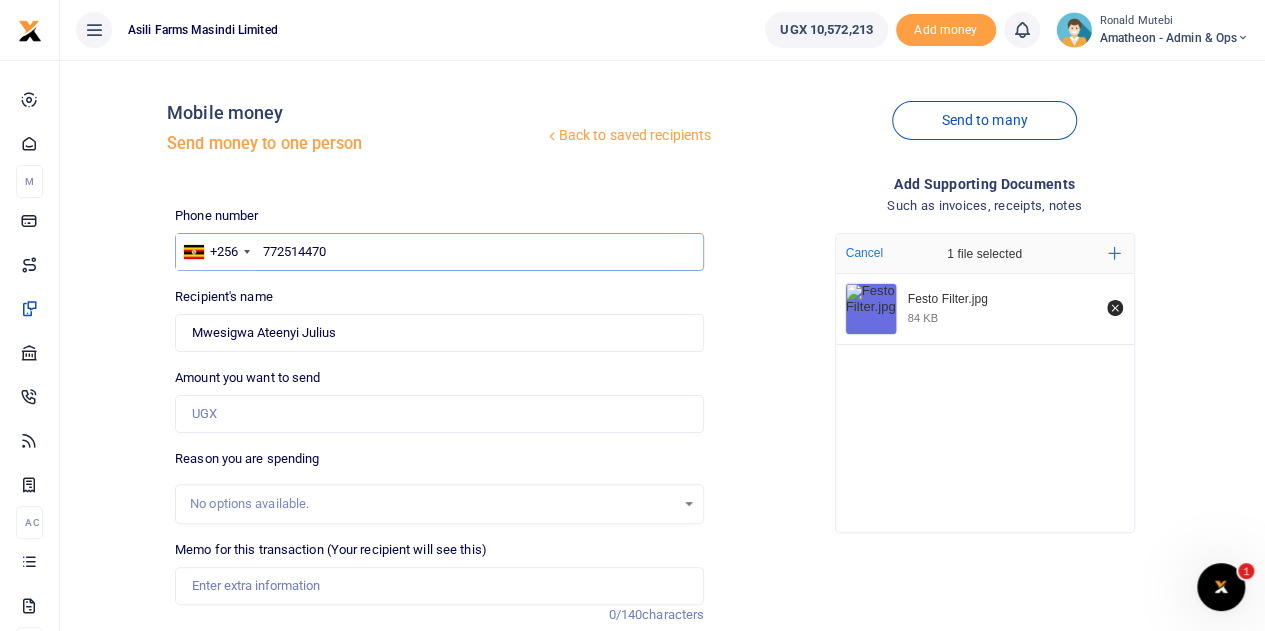 type on "772514470" 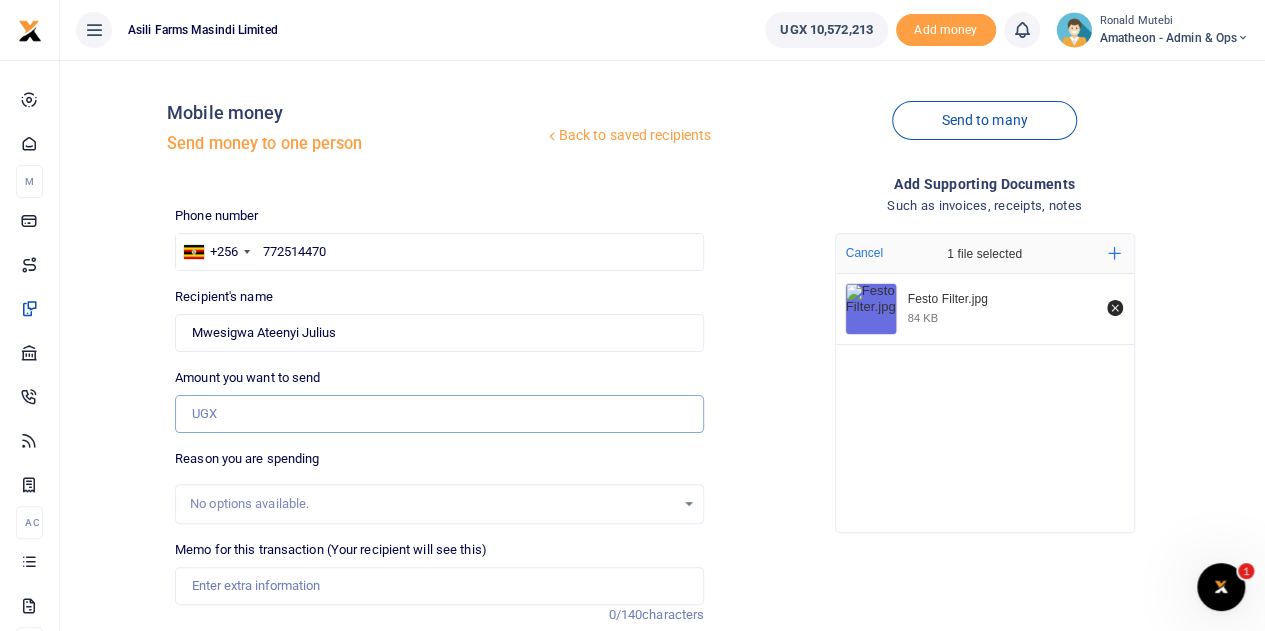 click on "Amount you want to send" at bounding box center [439, 414] 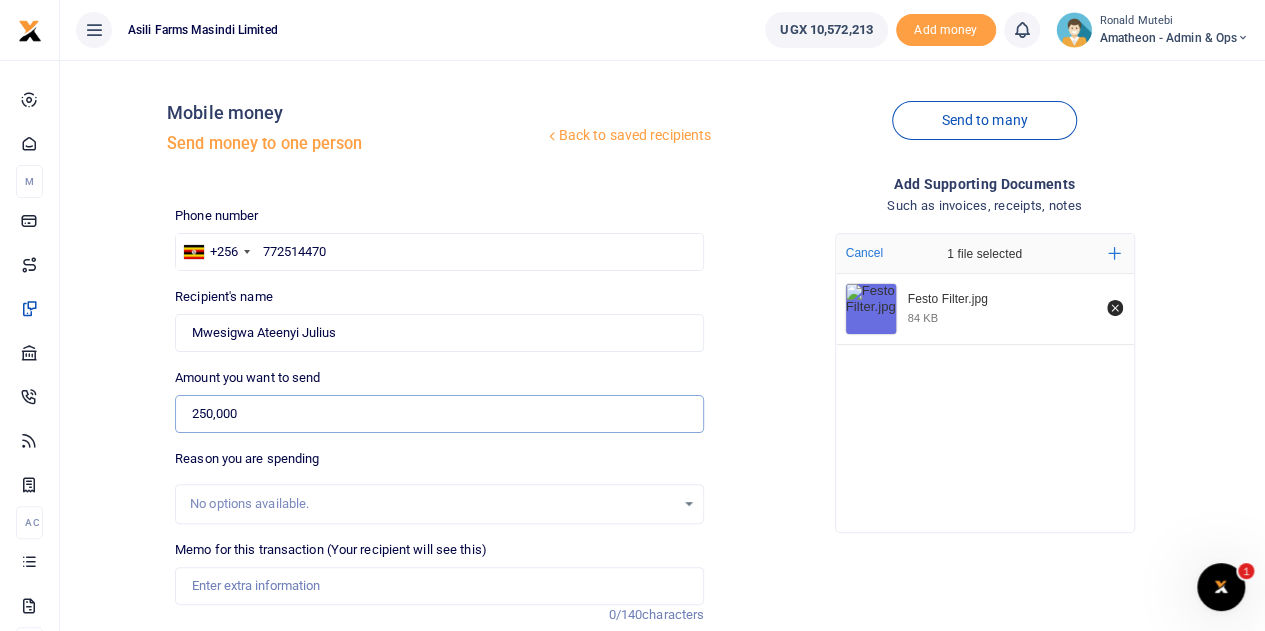 type on "250,000" 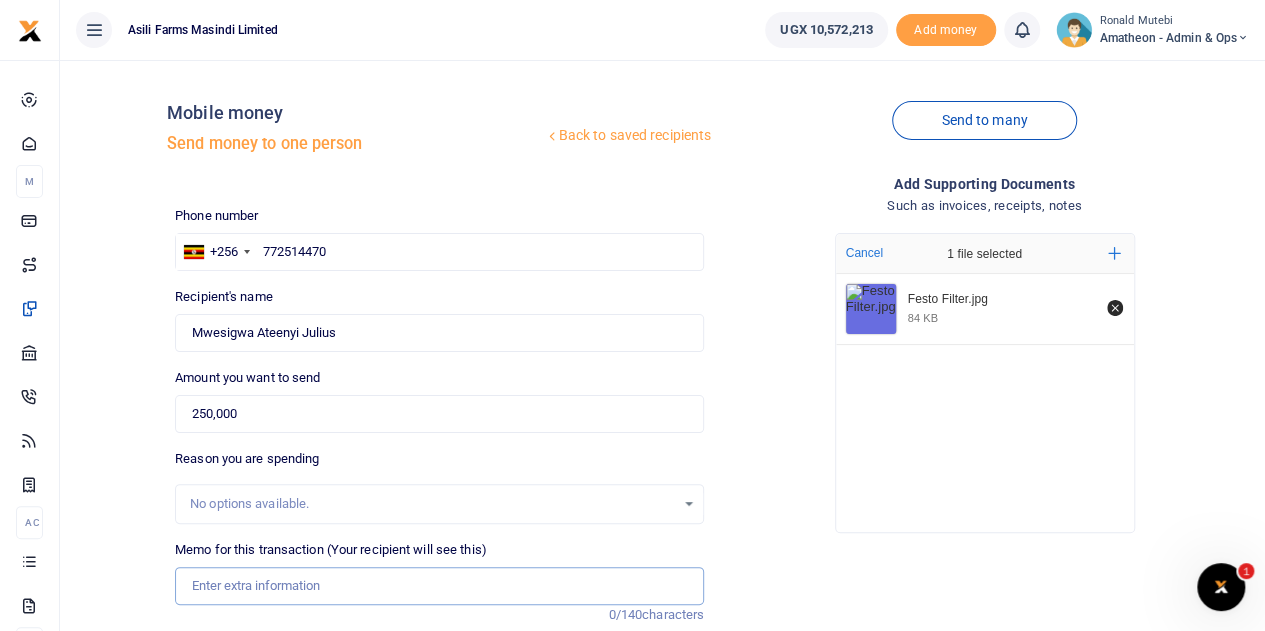 click on "Memo for this transaction (Your recipient will see this)" at bounding box center (439, 586) 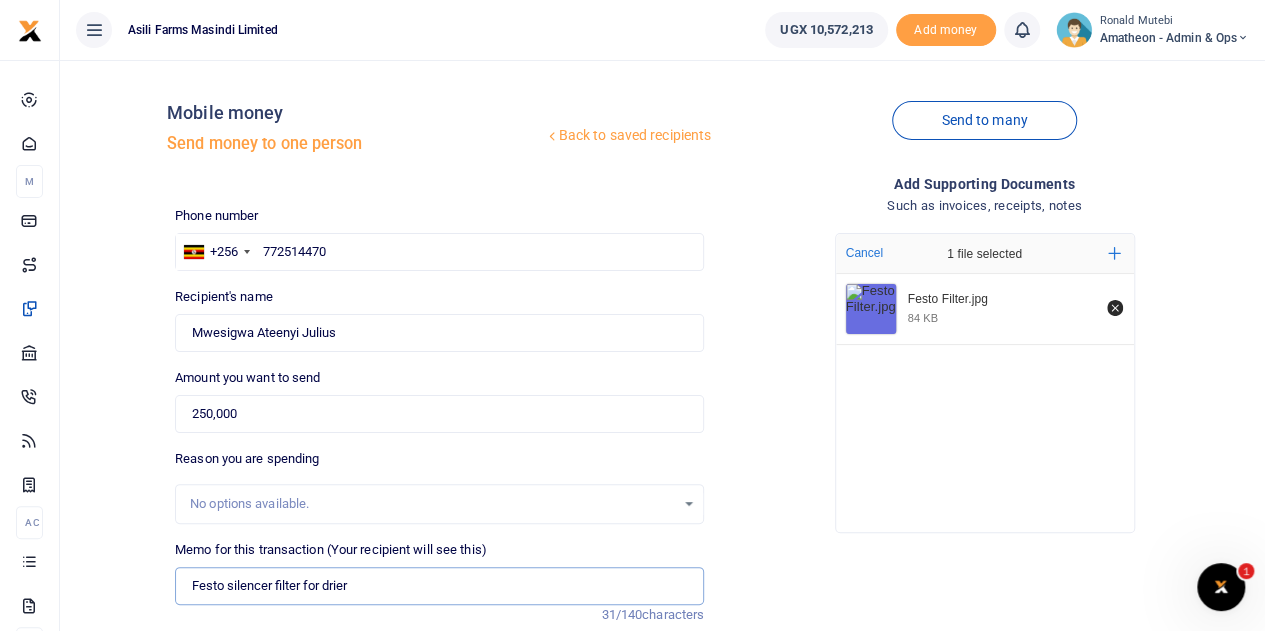 click on "Festo silencer filter for drier" at bounding box center (439, 586) 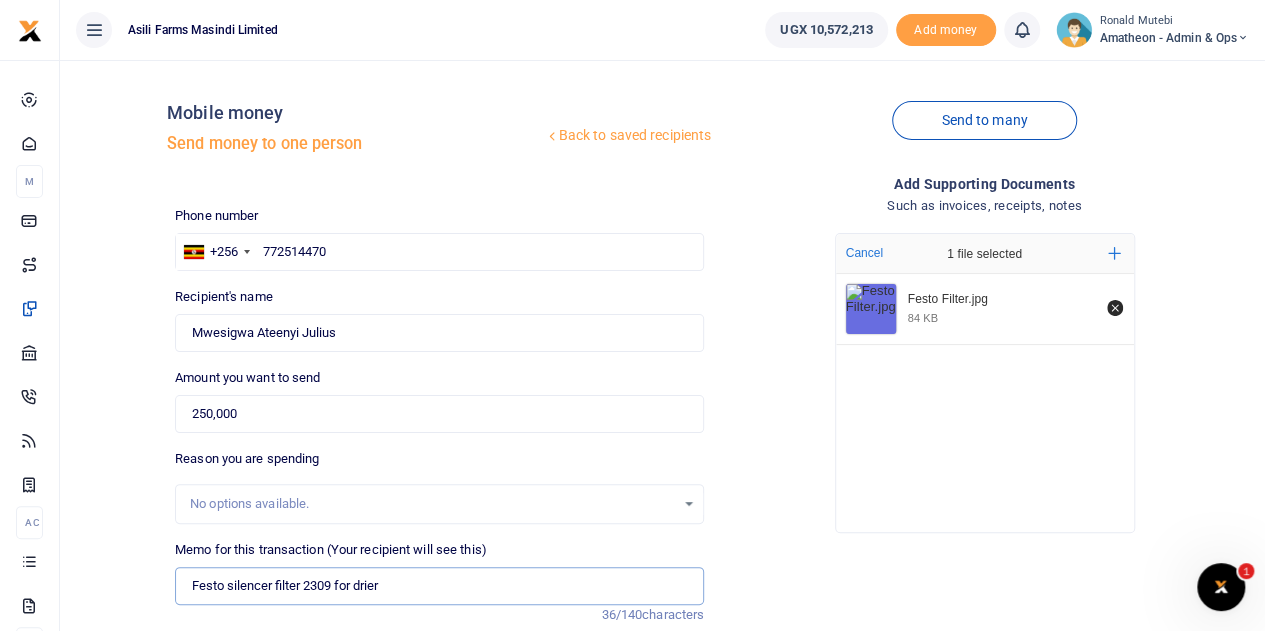 click on "Festo silencer filter 2309 for drier" at bounding box center [439, 586] 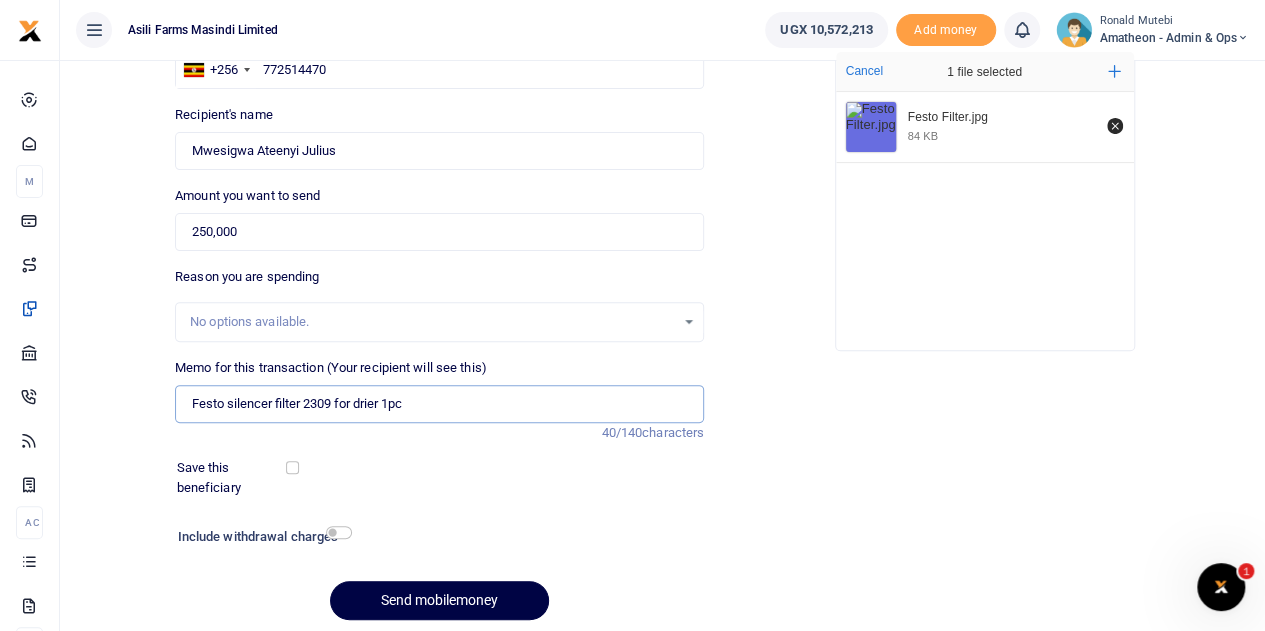 scroll, scrollTop: 200, scrollLeft: 0, axis: vertical 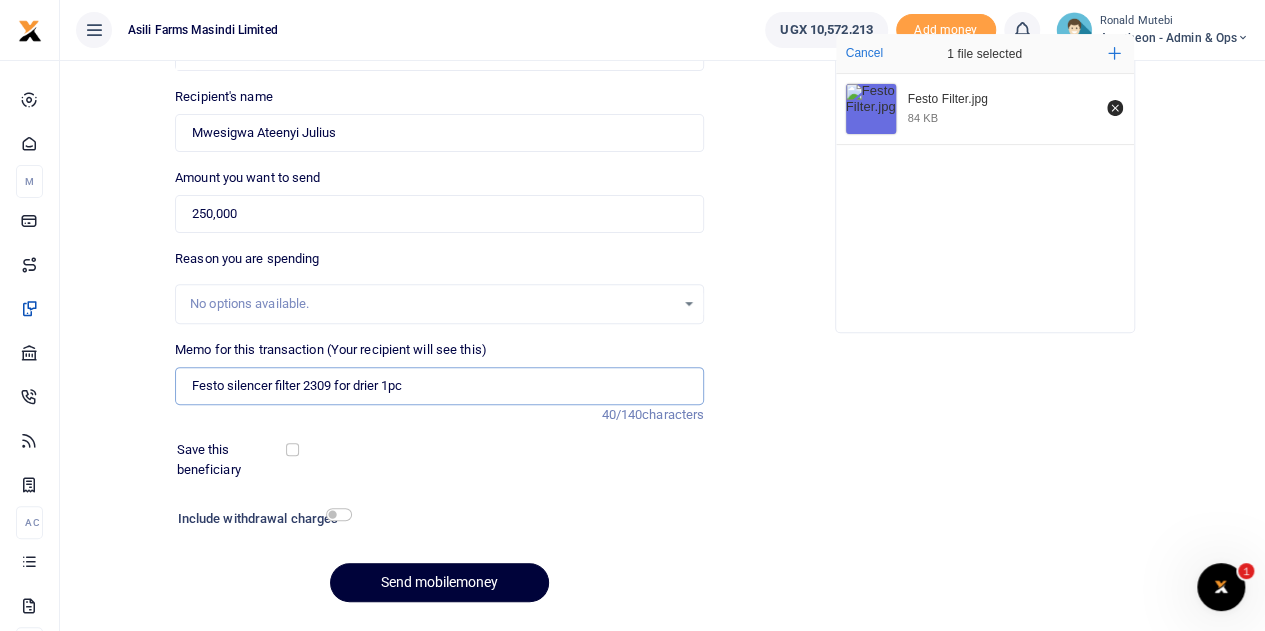 type on "Festo silencer filter 2309 for drier 1pc" 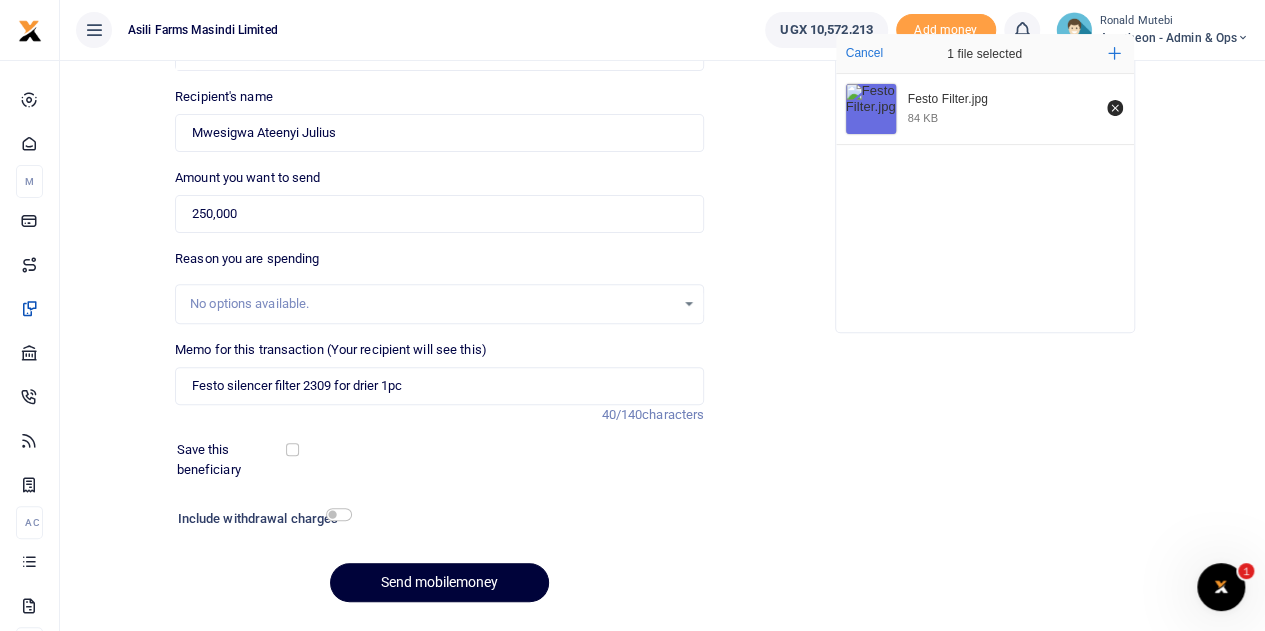 click on "Send mobilemoney" at bounding box center [439, 582] 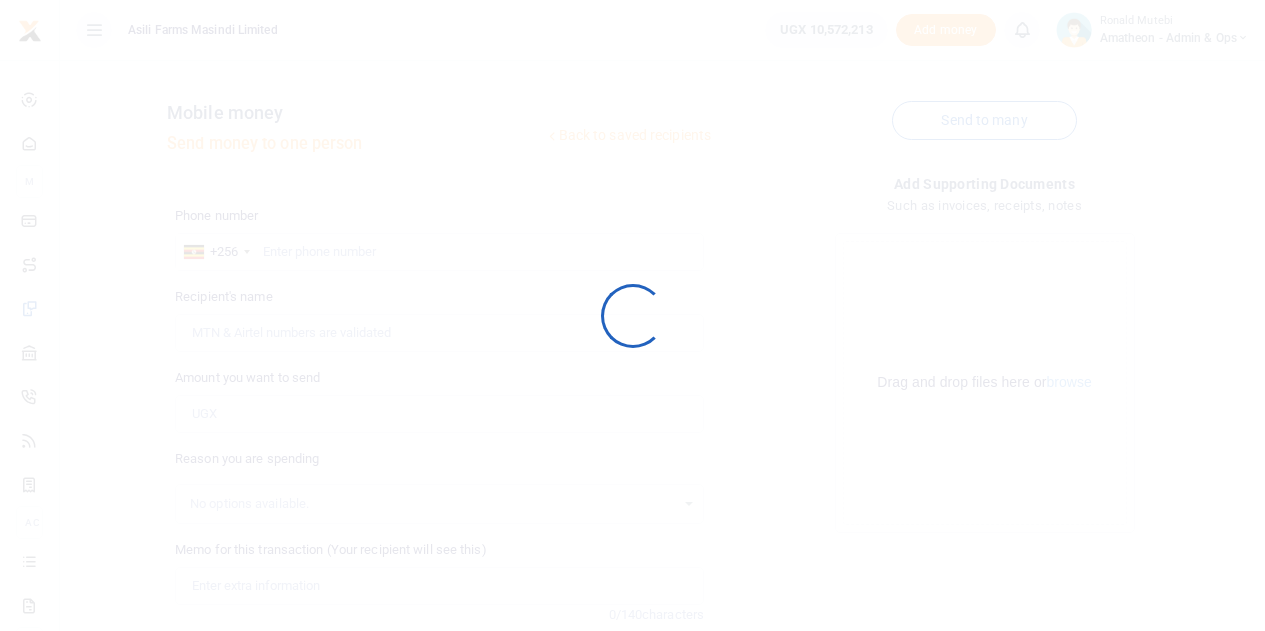 scroll, scrollTop: 200, scrollLeft: 0, axis: vertical 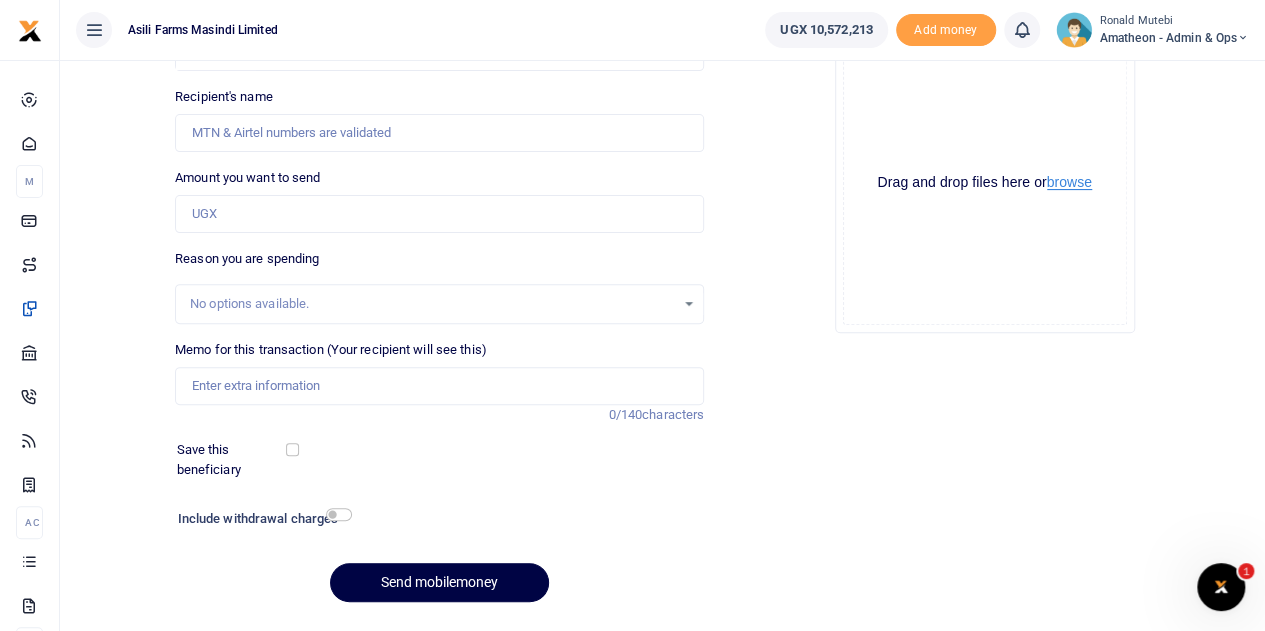 click on "browse" at bounding box center (1069, 182) 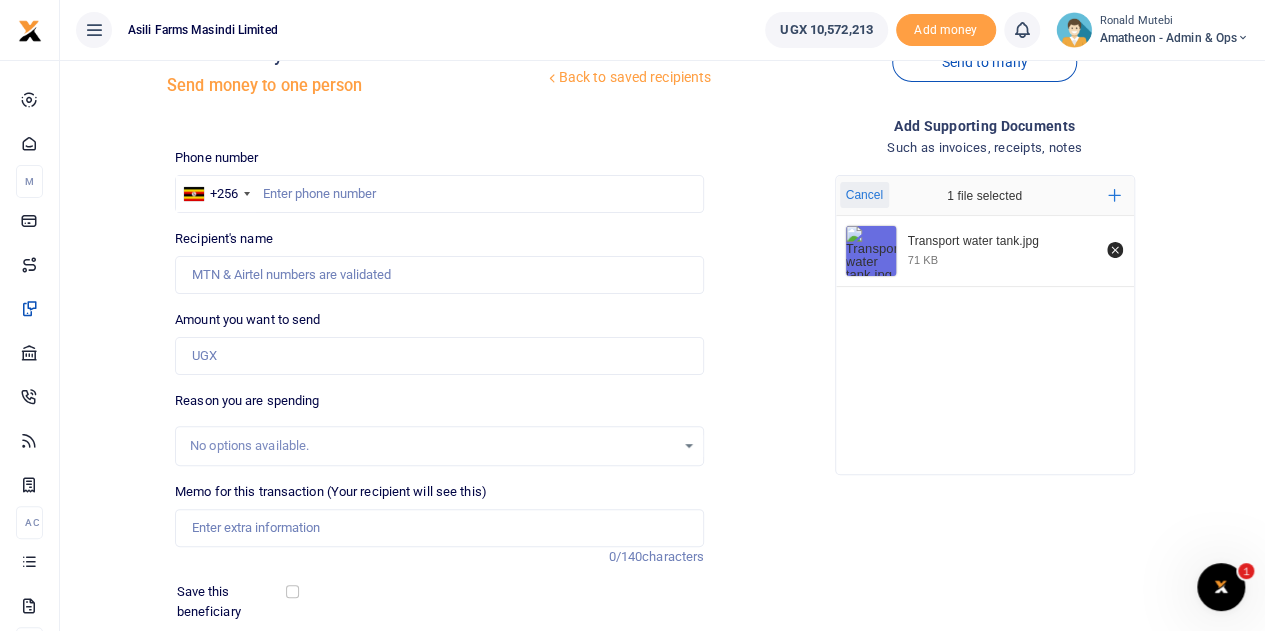 scroll, scrollTop: 0, scrollLeft: 0, axis: both 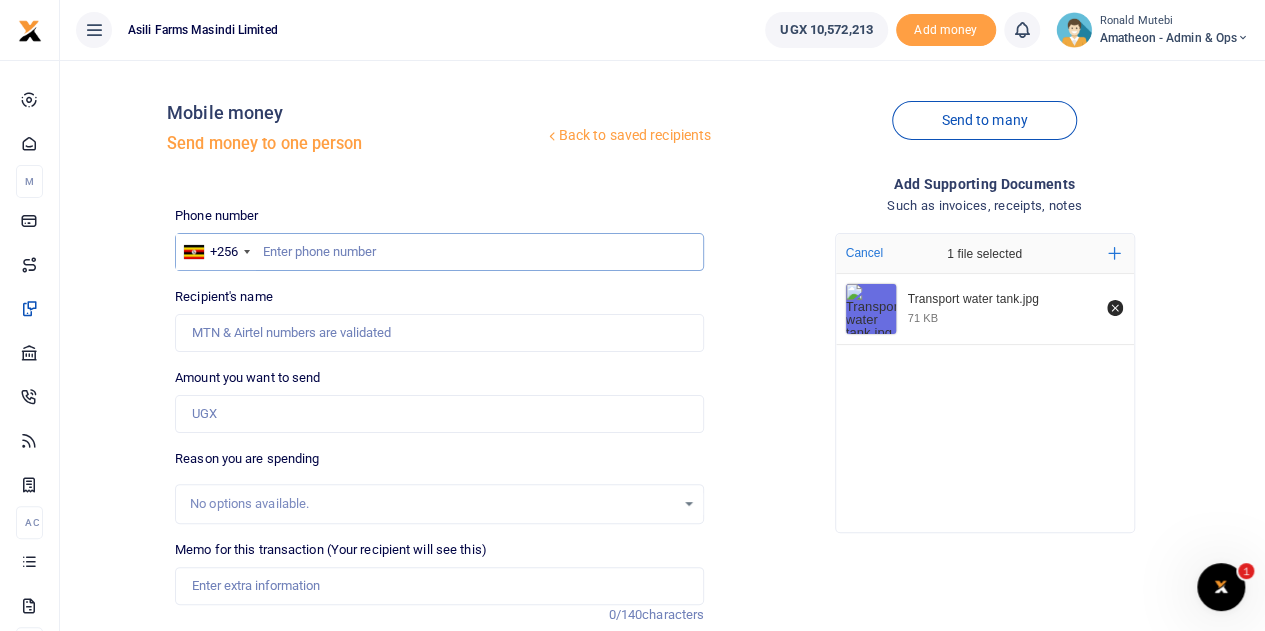 click at bounding box center [439, 252] 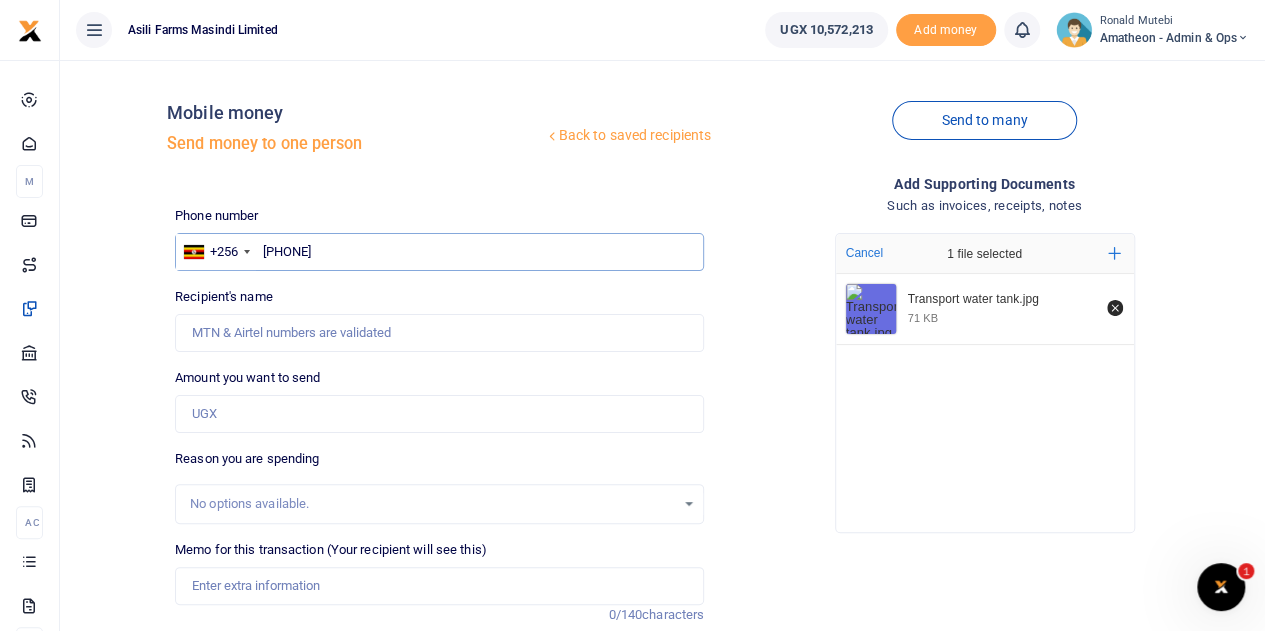 type on "773319697" 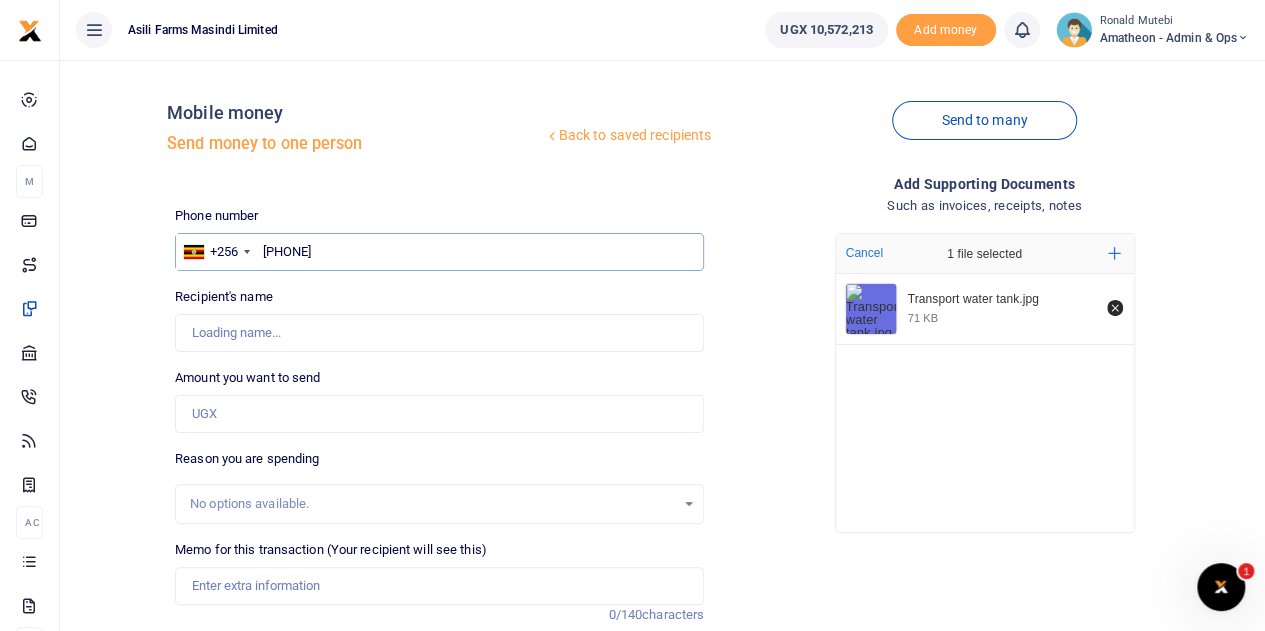type on "Agaba Julius" 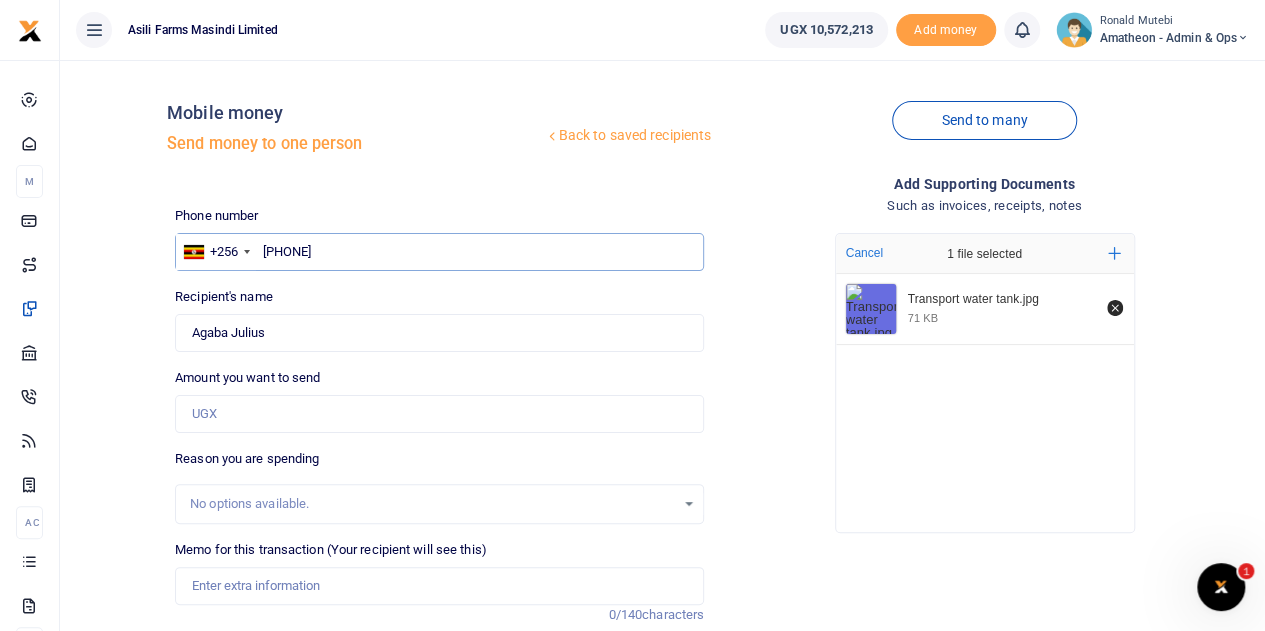 type on "773319697" 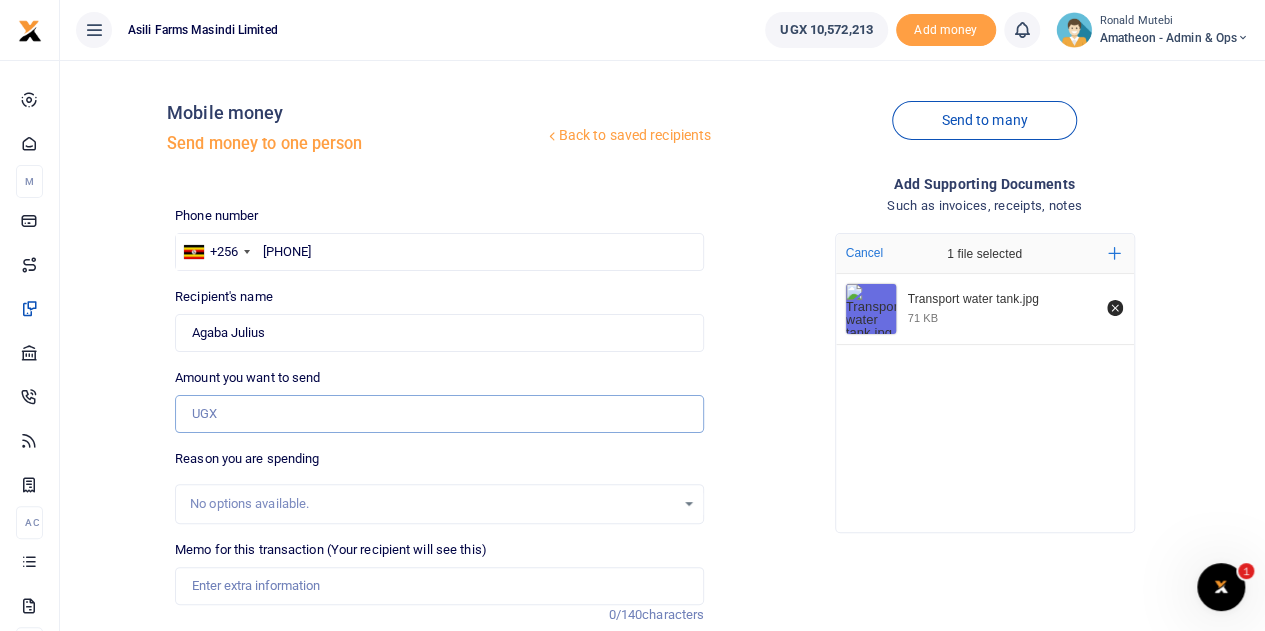 click on "Amount you want to send" at bounding box center (439, 414) 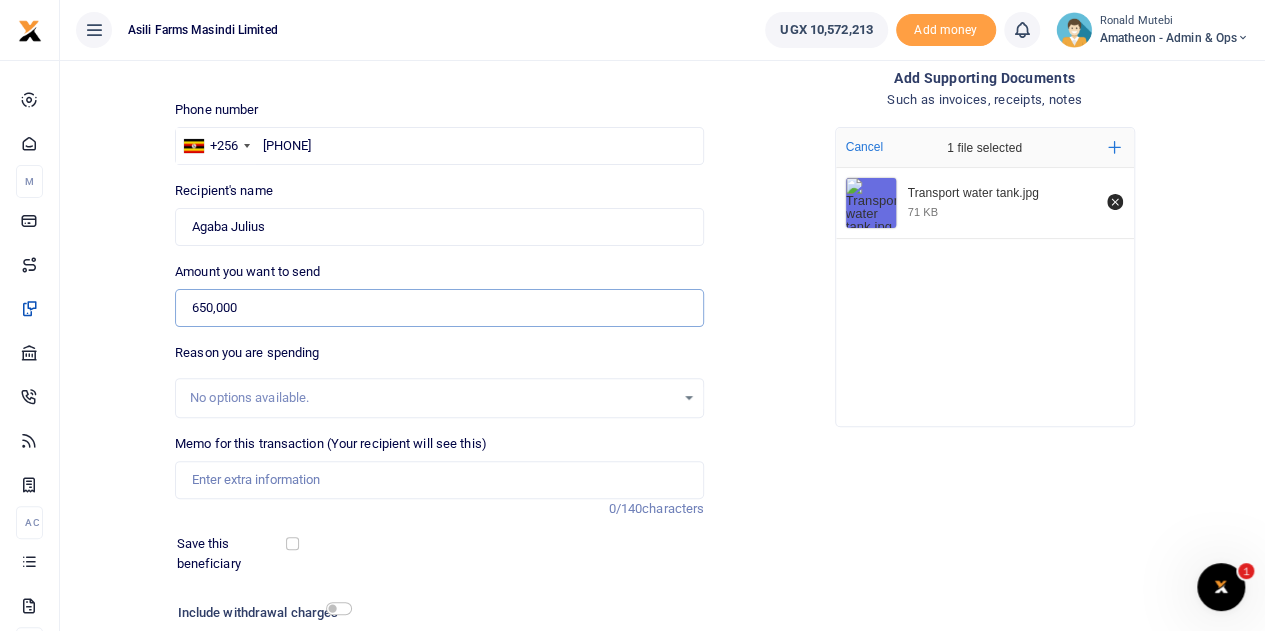 scroll, scrollTop: 252, scrollLeft: 0, axis: vertical 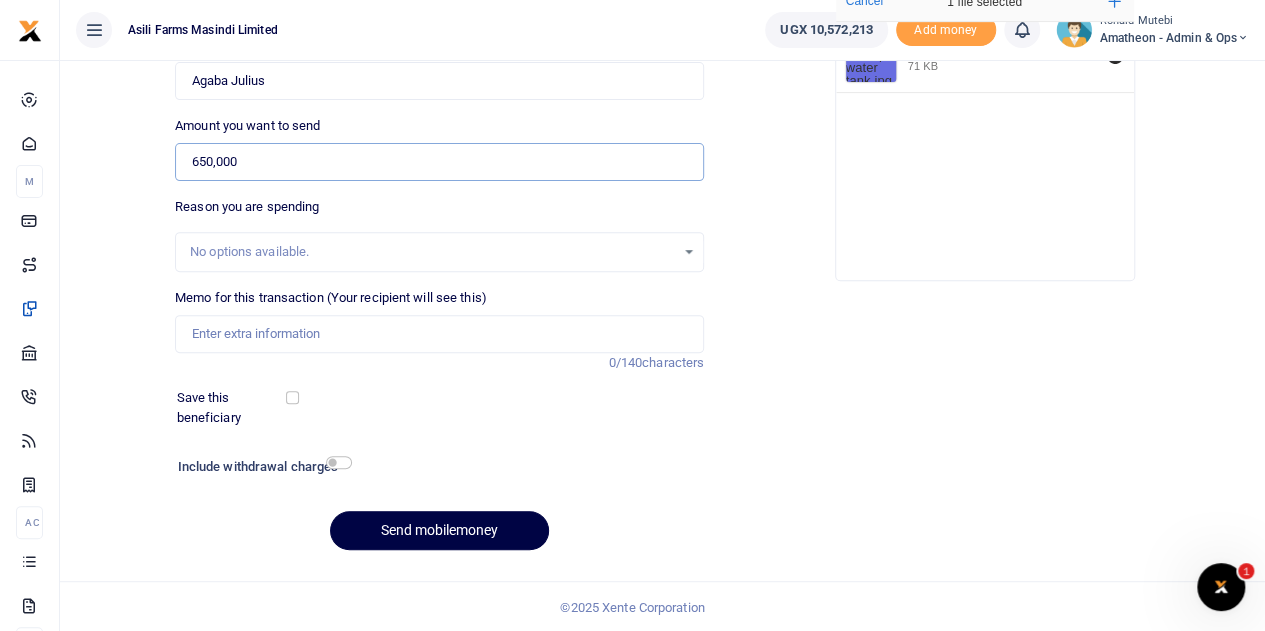 type on "650,000" 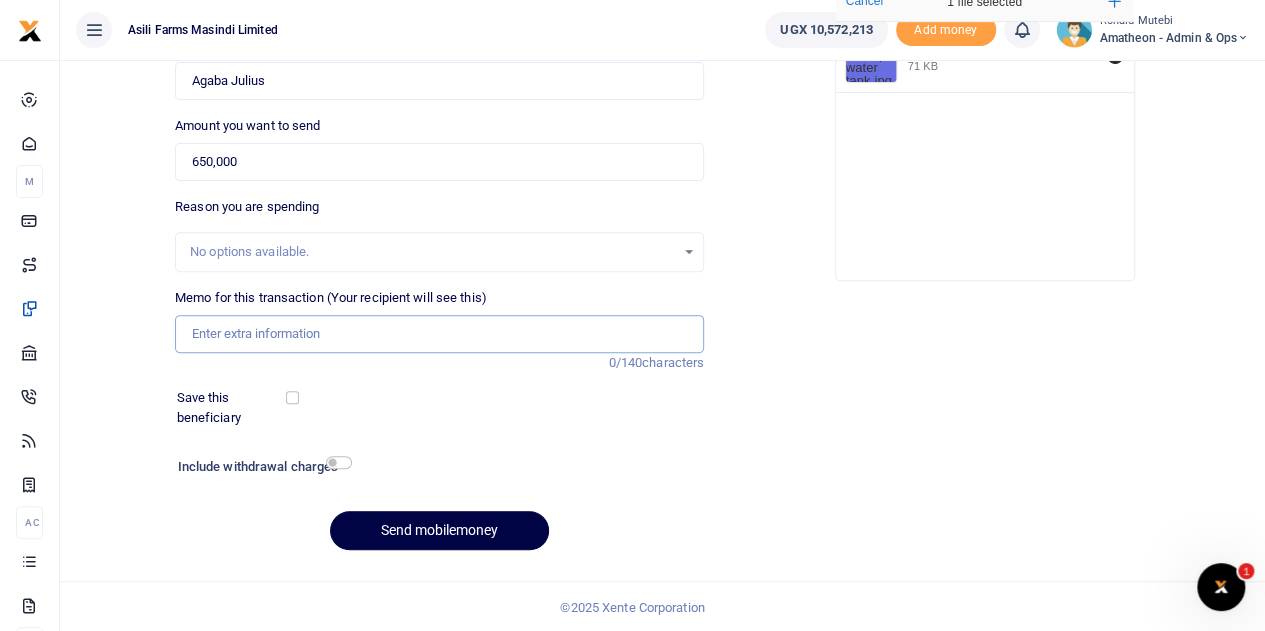 click on "Memo for this transaction (Your recipient will see this)" at bounding box center (439, 334) 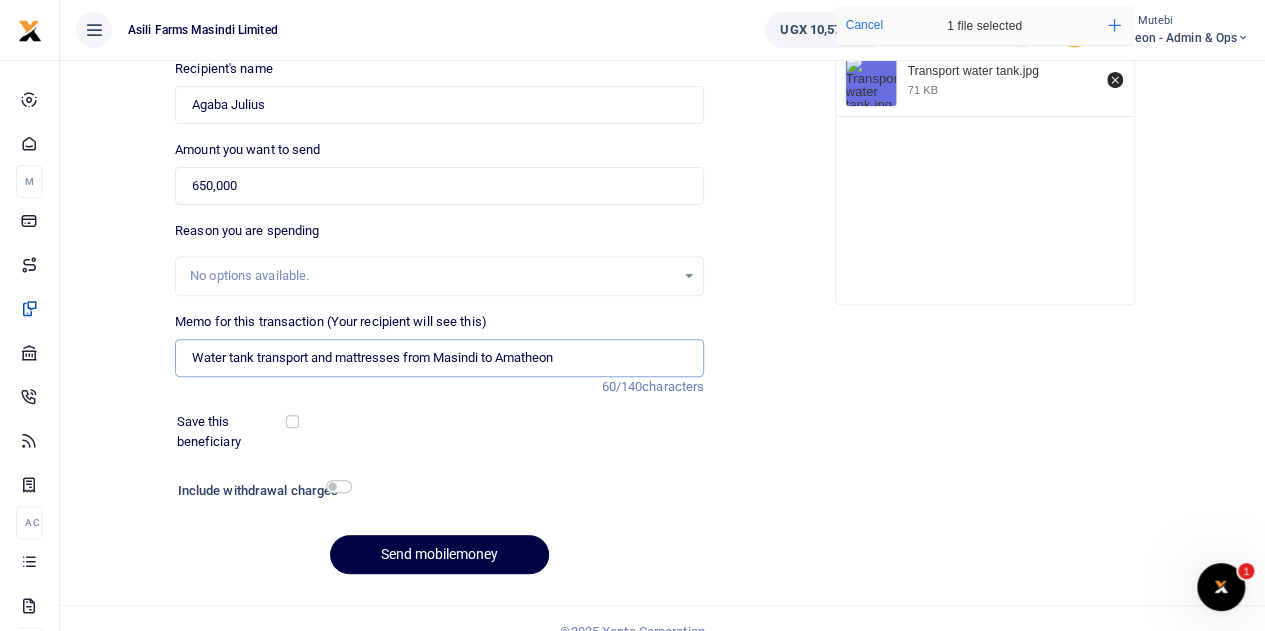 scroll, scrollTop: 252, scrollLeft: 0, axis: vertical 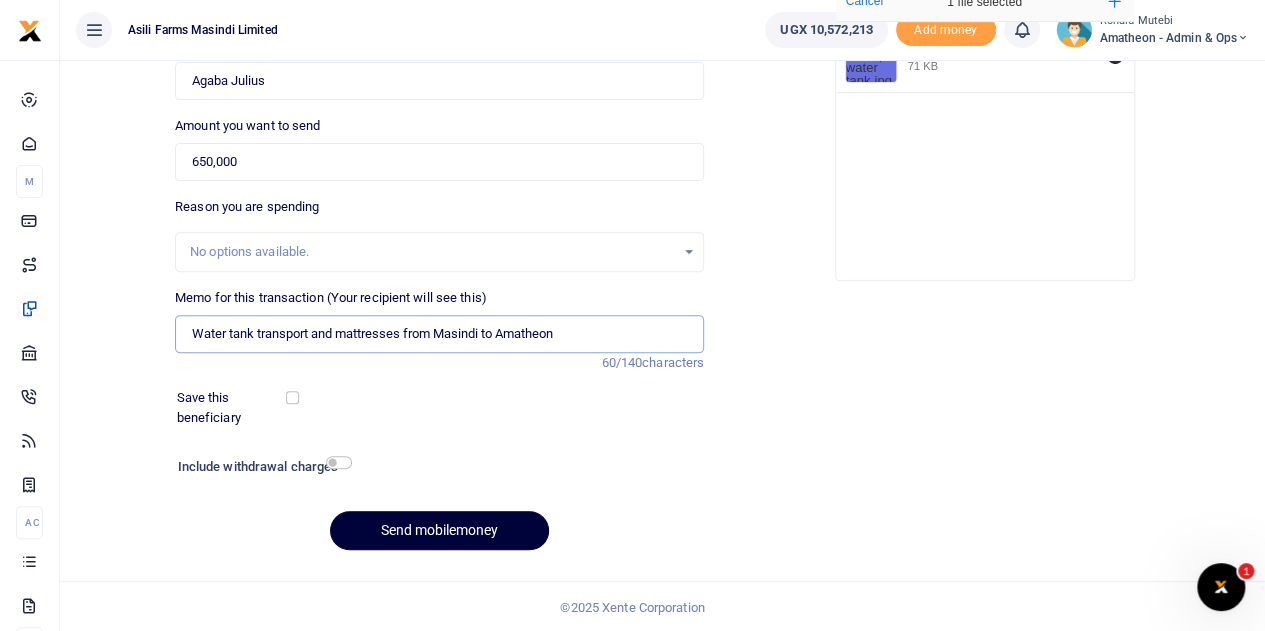 type on "Water tank transport and mattresses from Masindi to Amatheon" 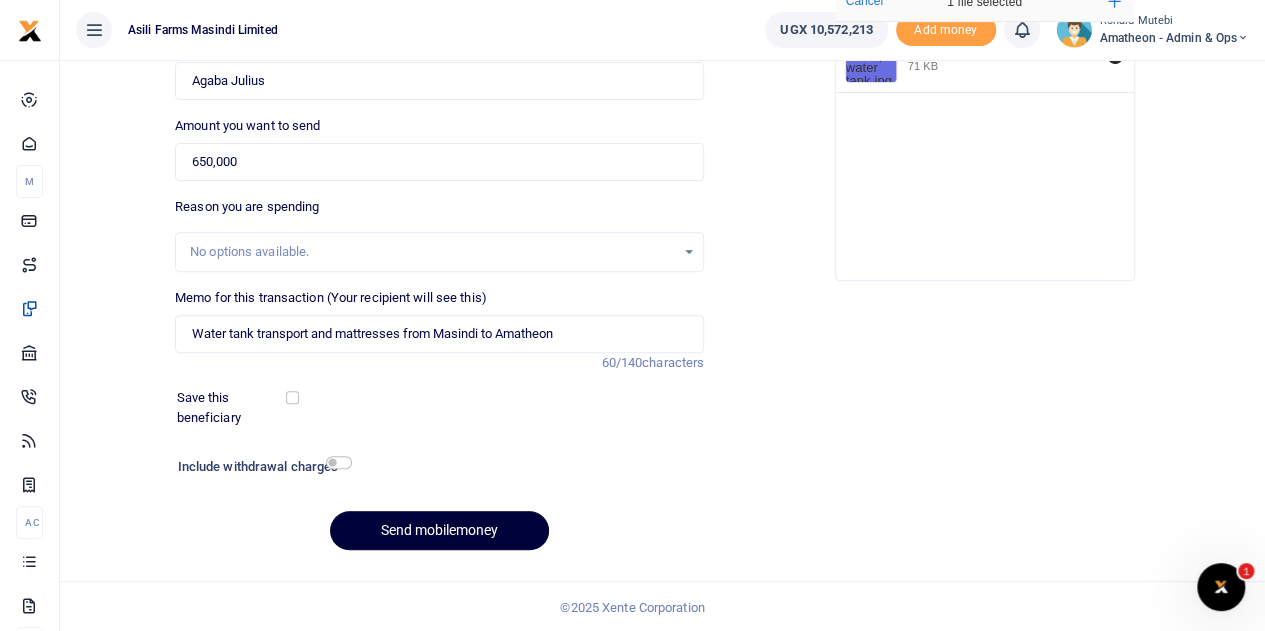 click on "Send mobilemoney" at bounding box center [439, 530] 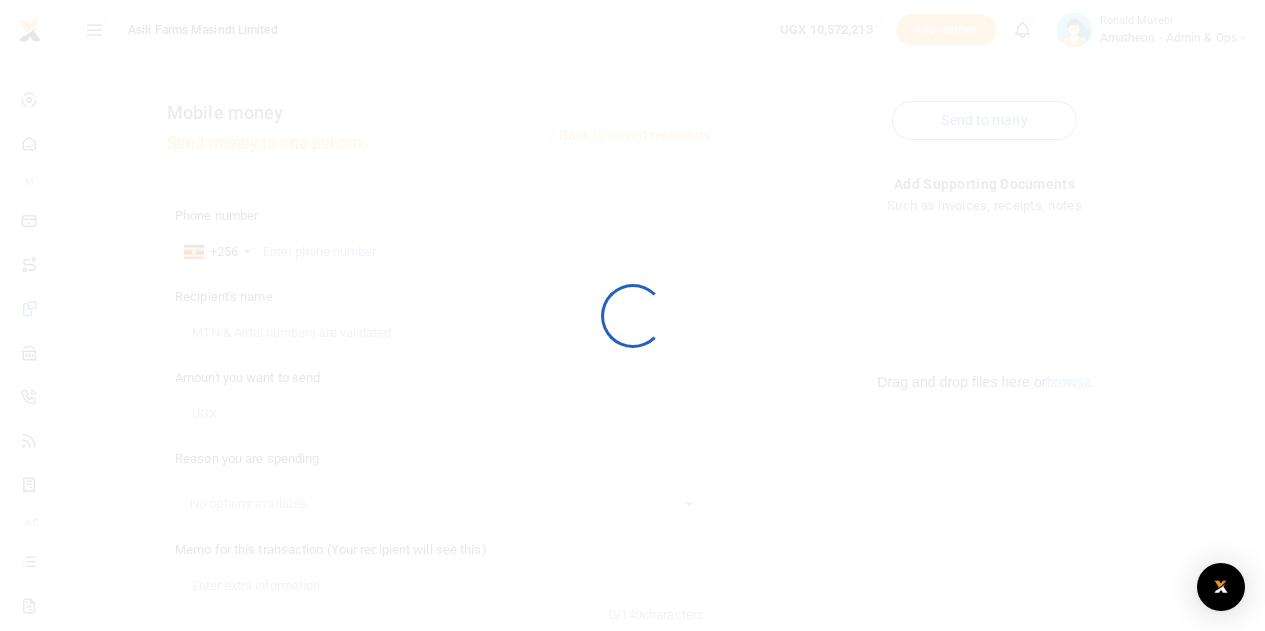 scroll, scrollTop: 252, scrollLeft: 0, axis: vertical 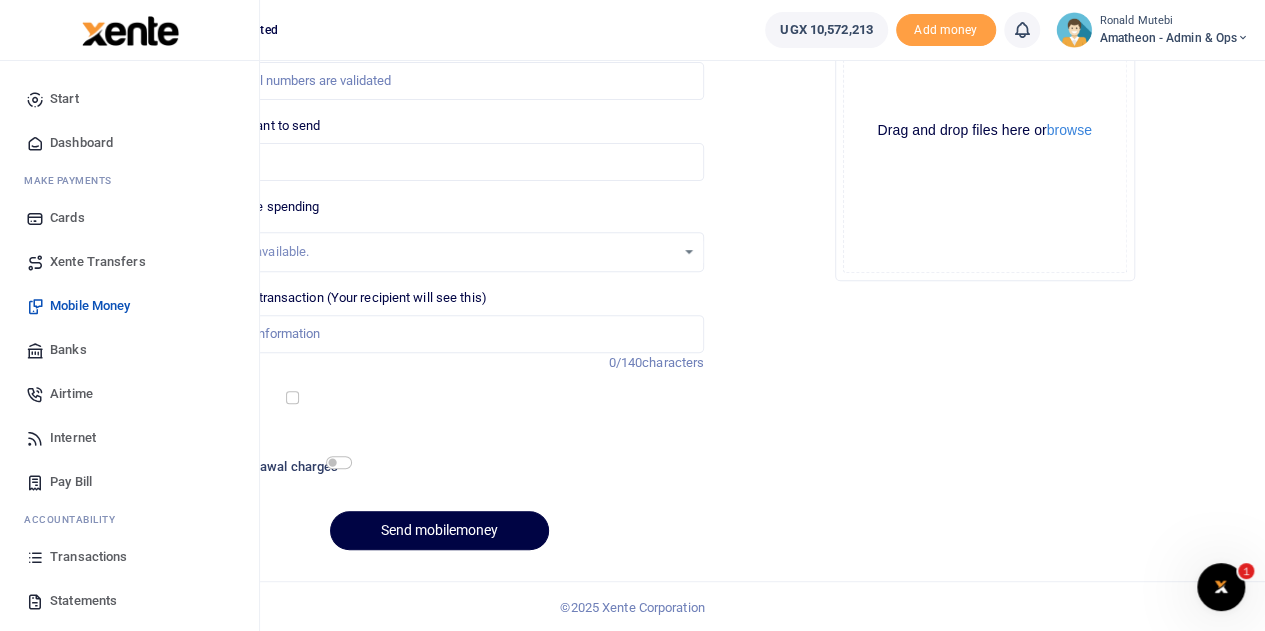click on "Transactions" at bounding box center [88, 557] 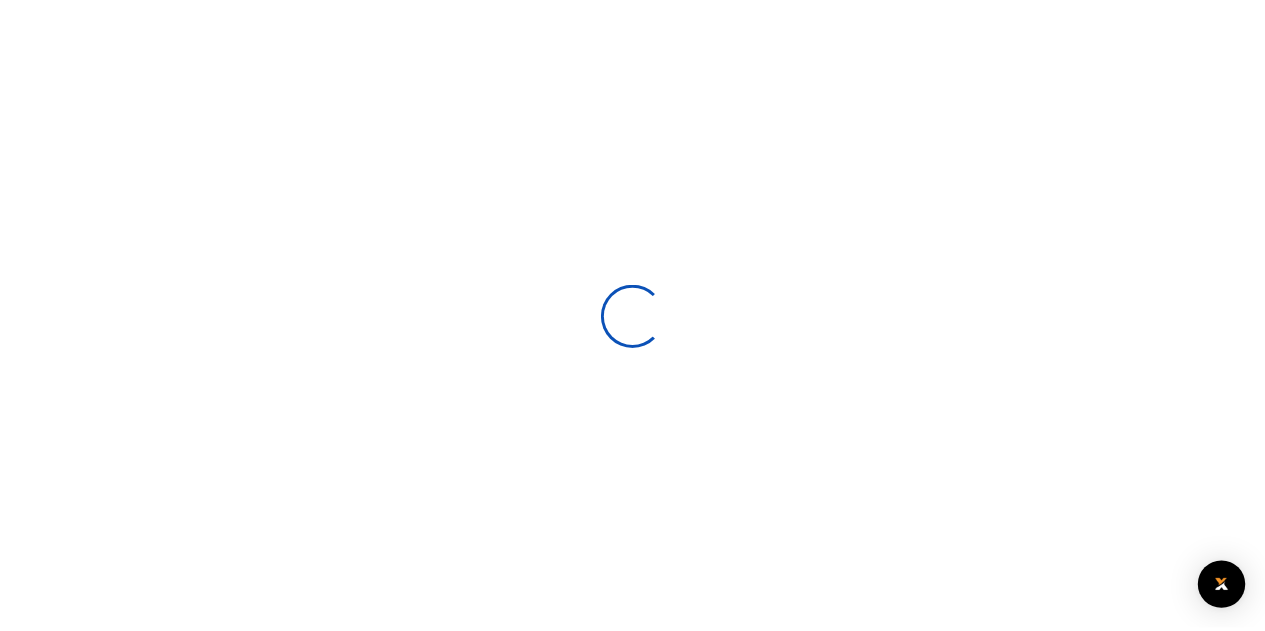 scroll, scrollTop: 0, scrollLeft: 0, axis: both 